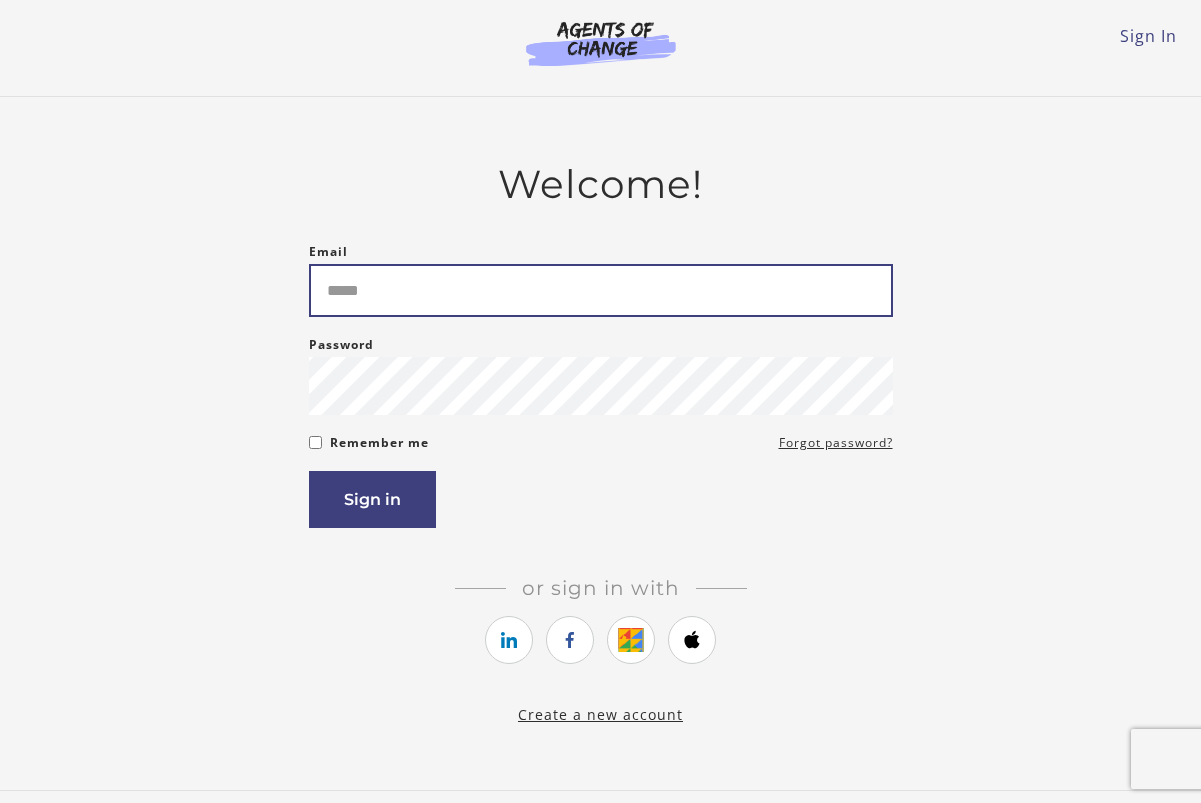 click on "Email" at bounding box center [601, 290] 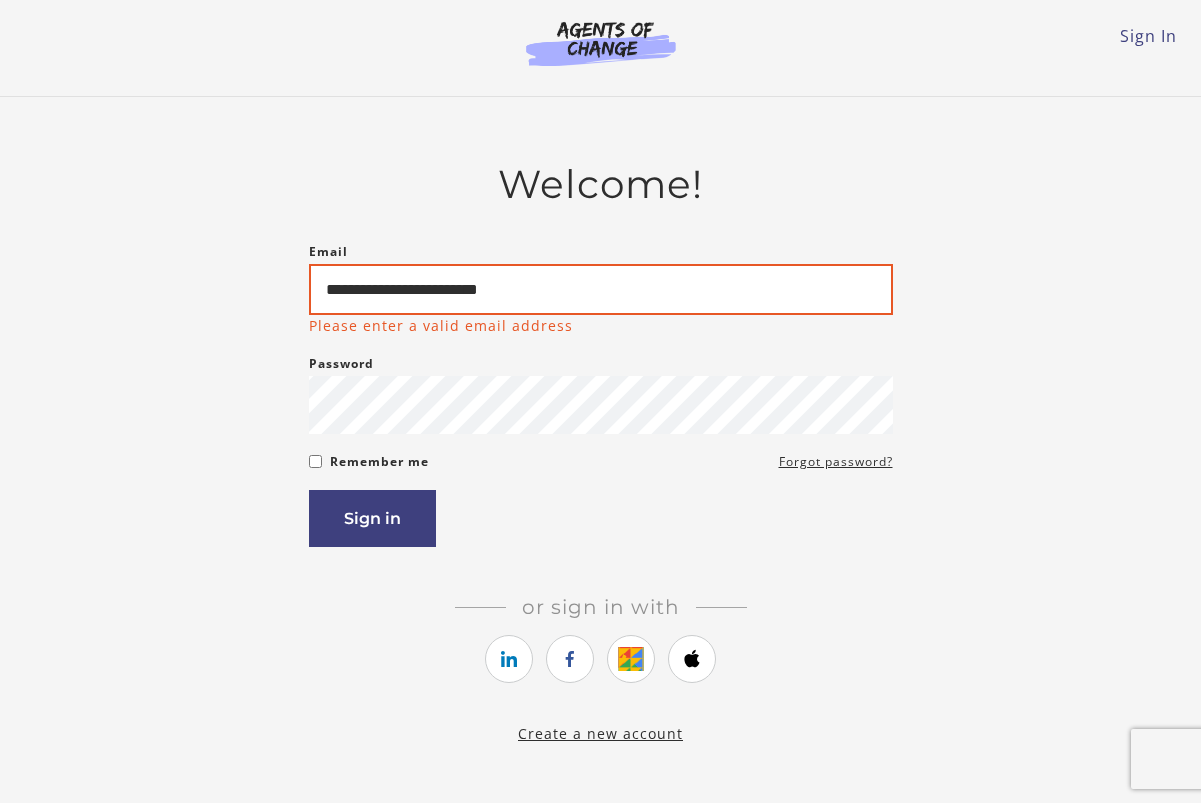 type on "**********" 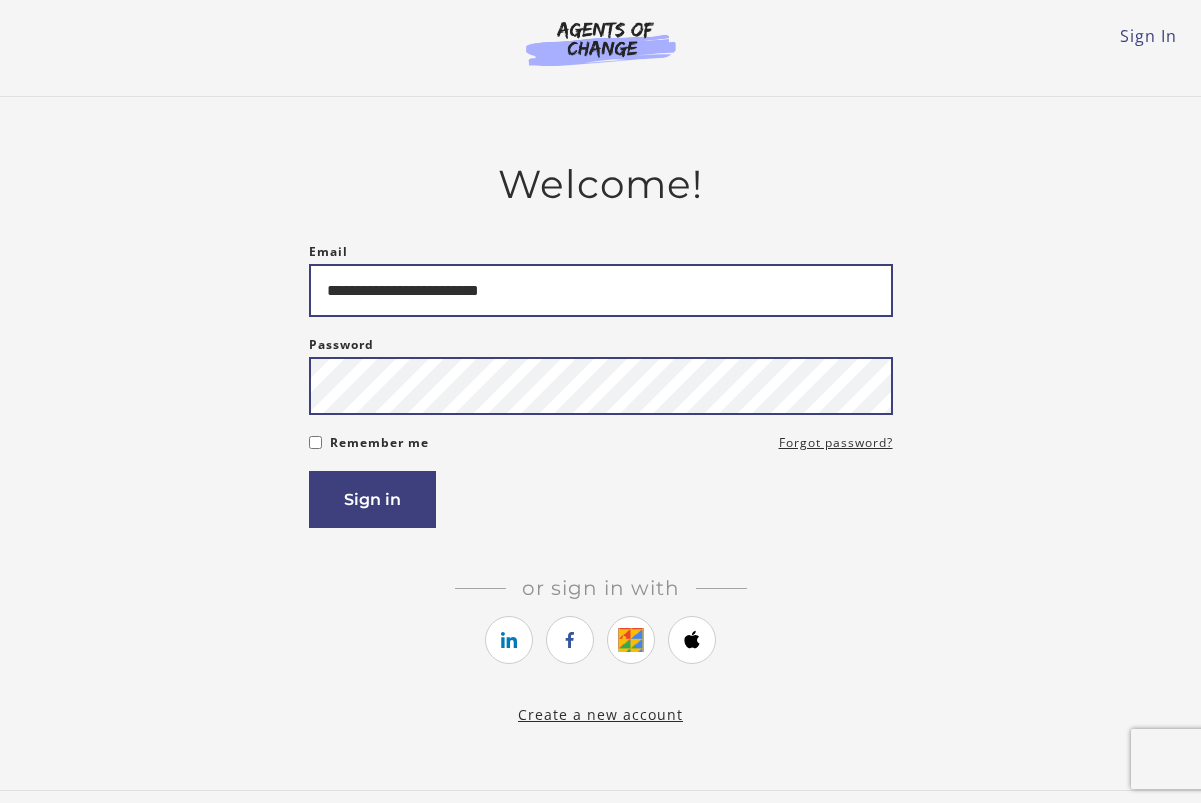 click on "Sign in" at bounding box center [372, 499] 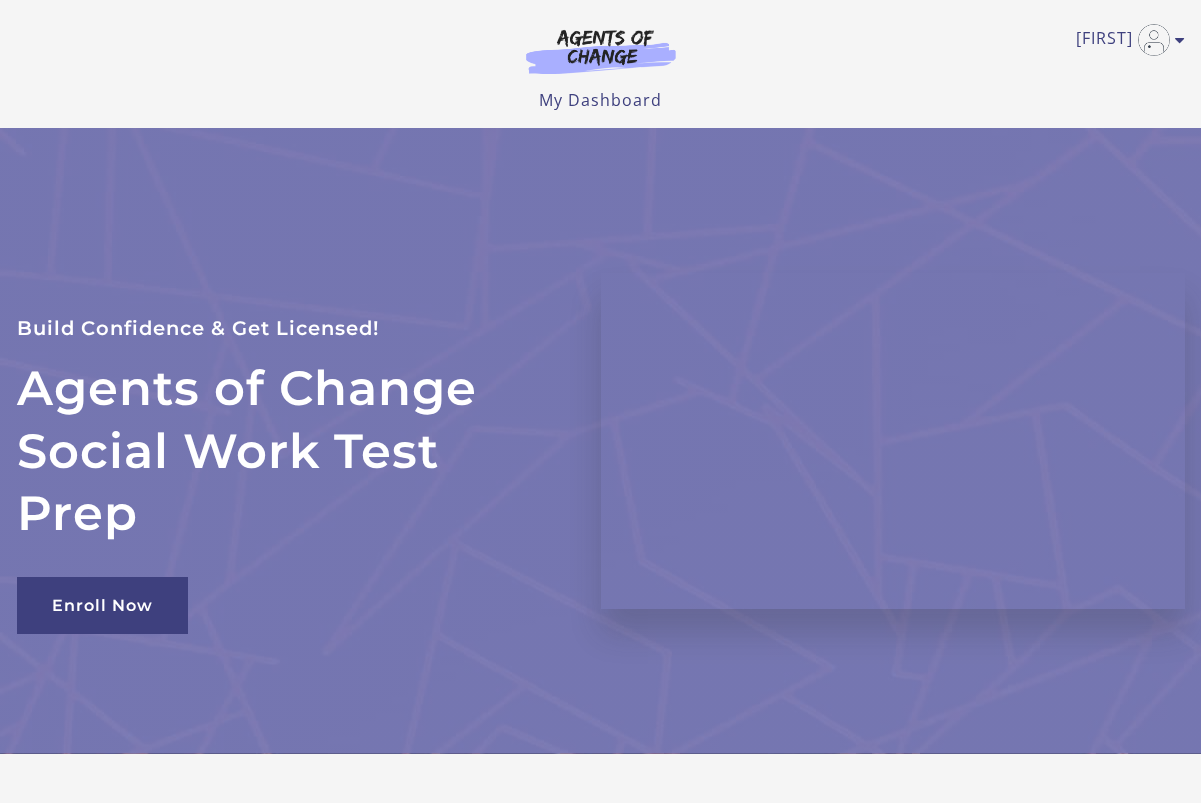 scroll, scrollTop: 0, scrollLeft: 0, axis: both 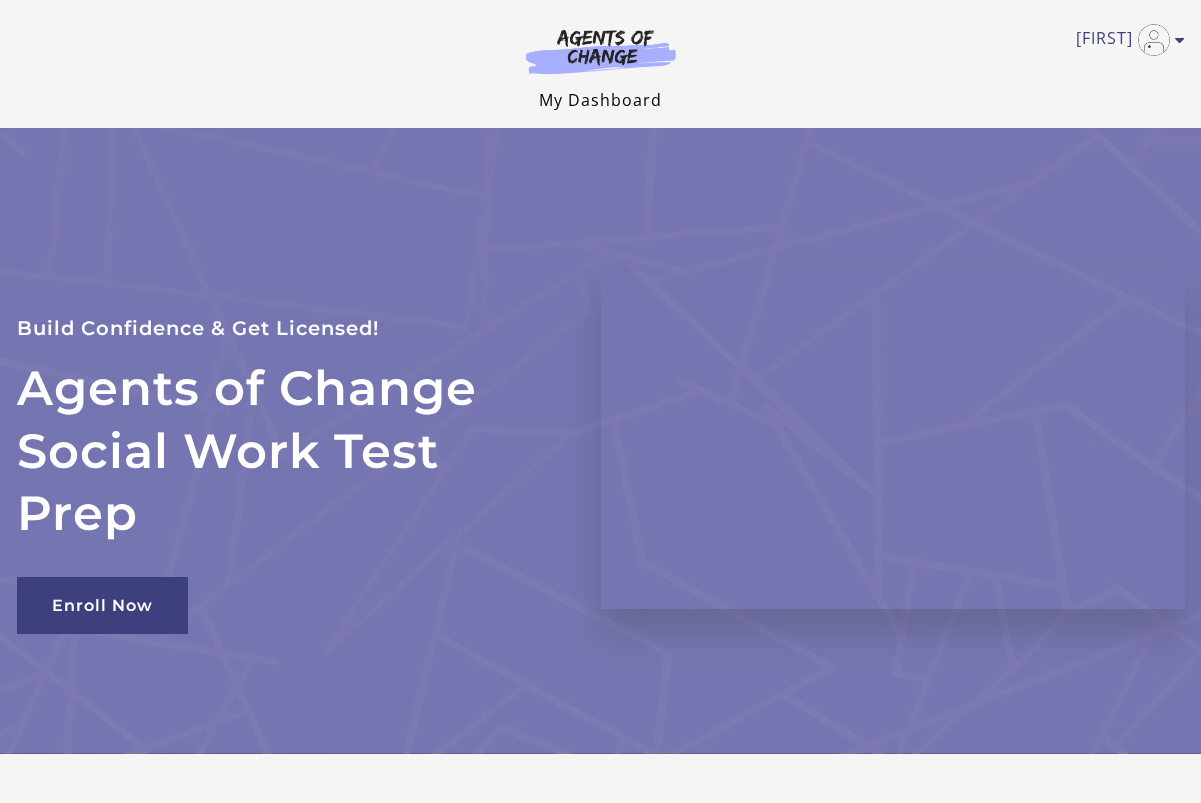 click on "My Dashboard" at bounding box center (600, 100) 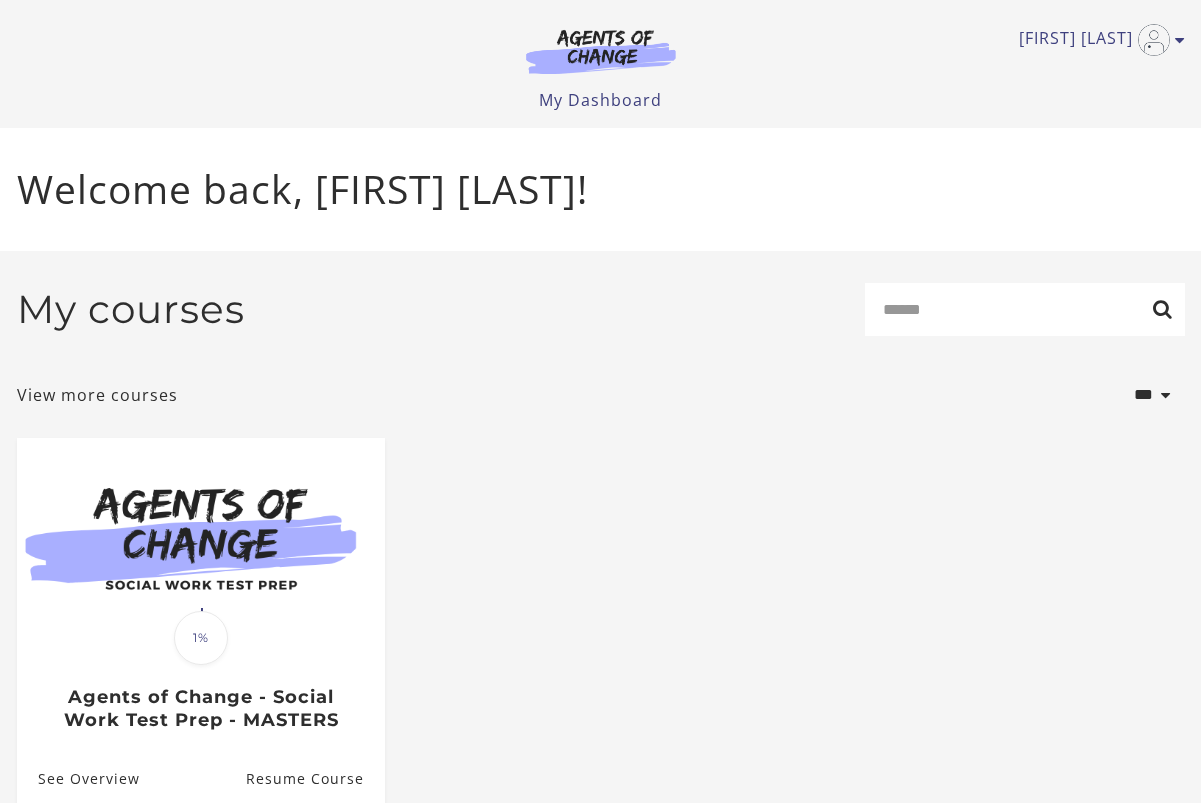 scroll, scrollTop: 0, scrollLeft: 0, axis: both 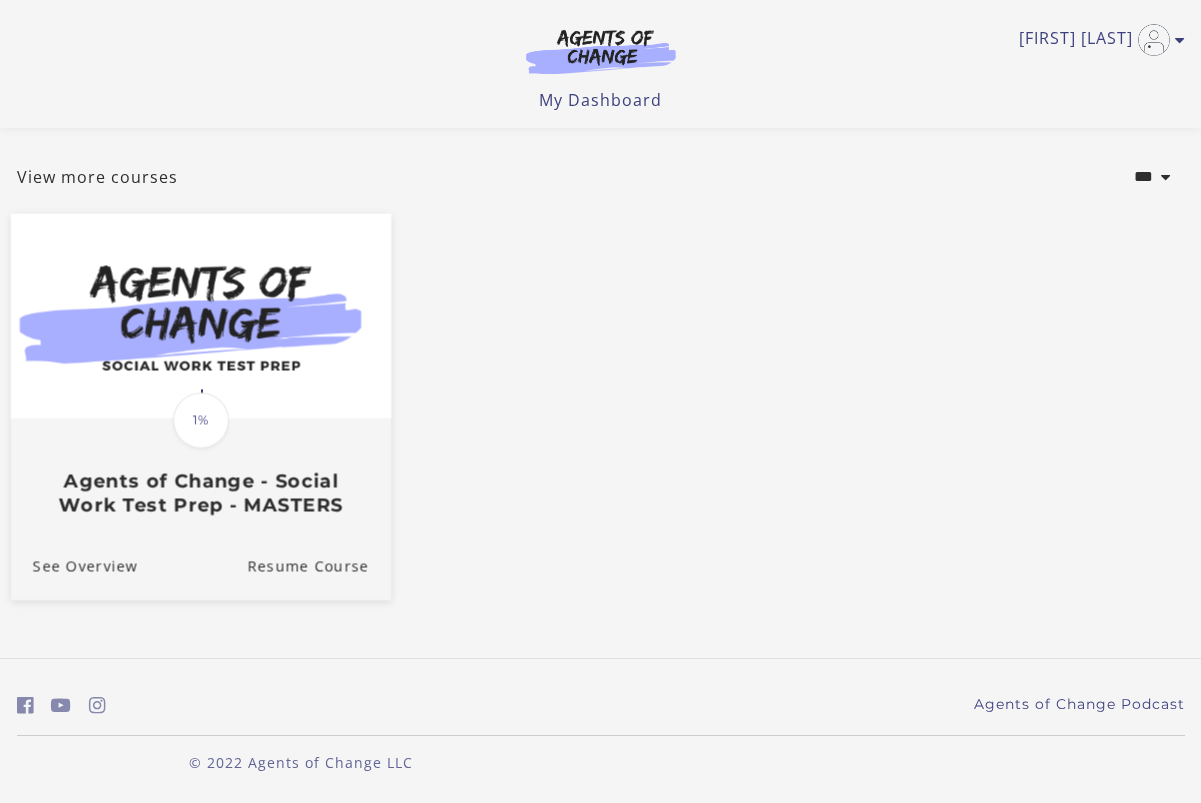 click on "Agents of Change - Social Work Test Prep - MASTERS" at bounding box center [200, 493] 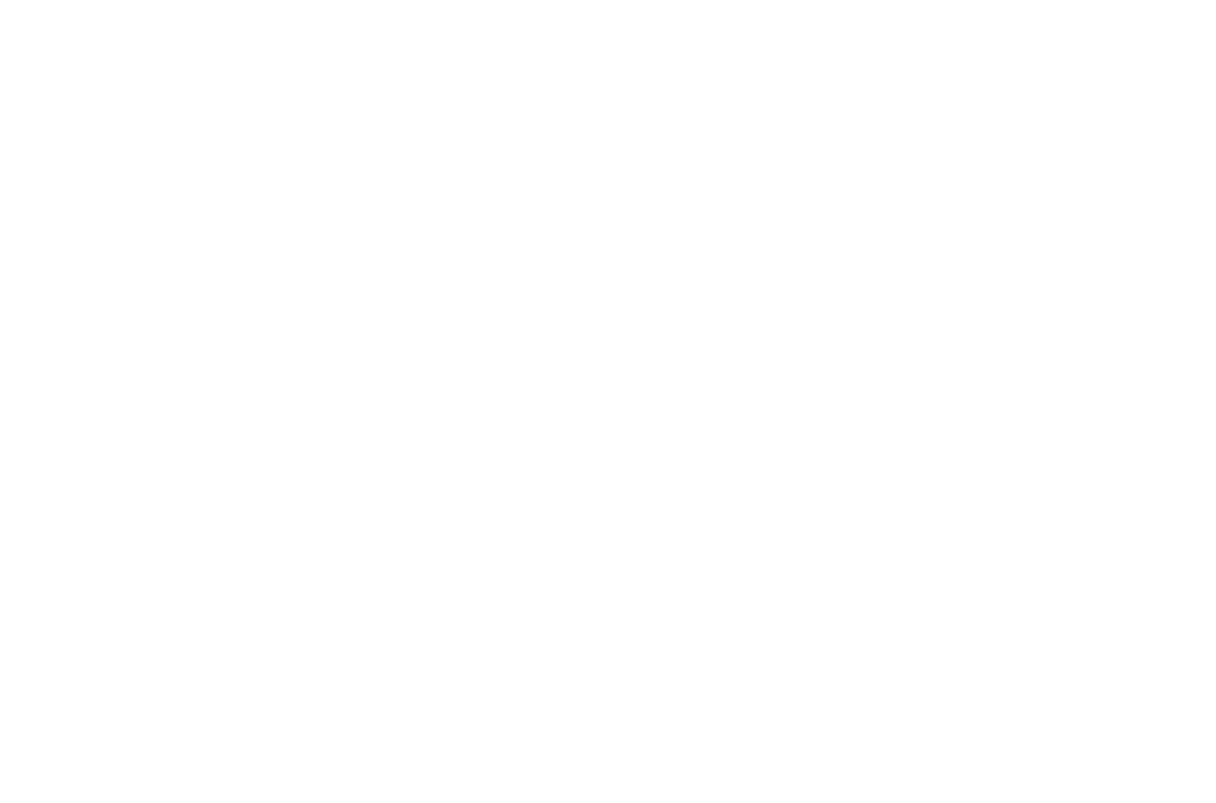 scroll, scrollTop: 0, scrollLeft: 0, axis: both 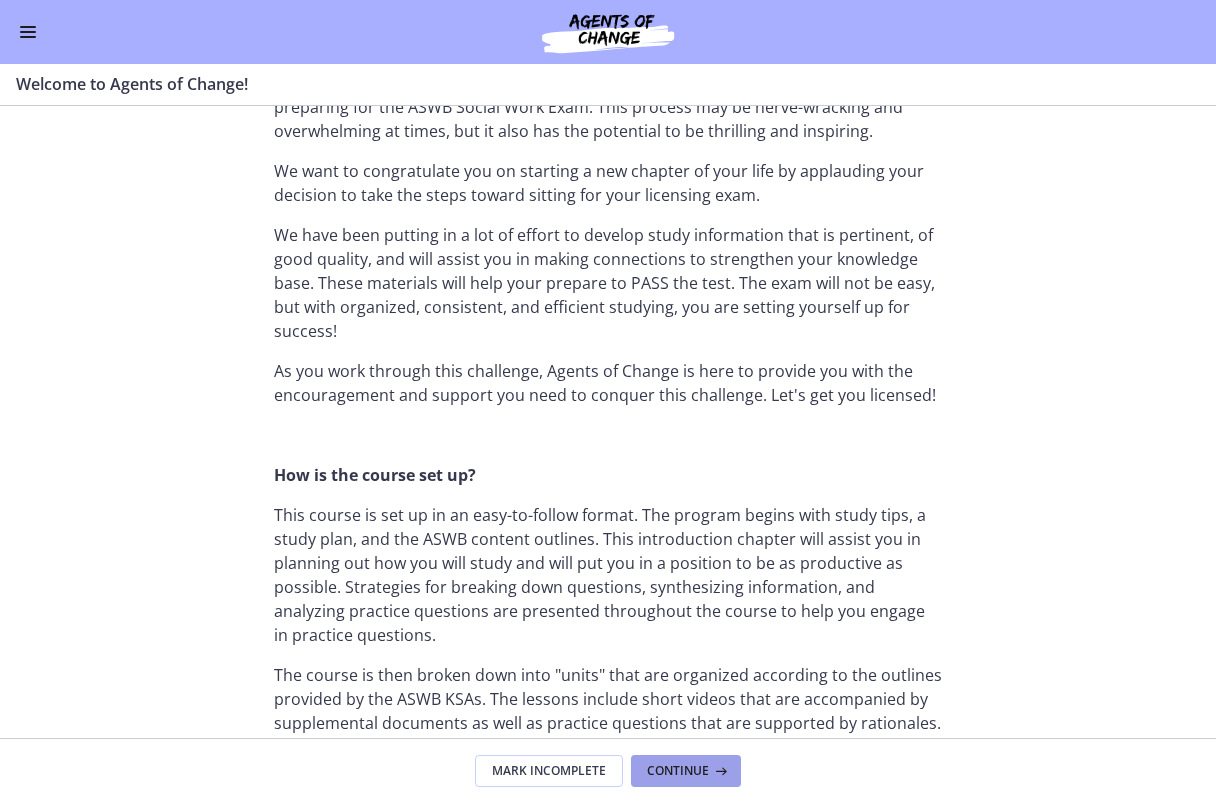 click on "Continue" at bounding box center [678, 771] 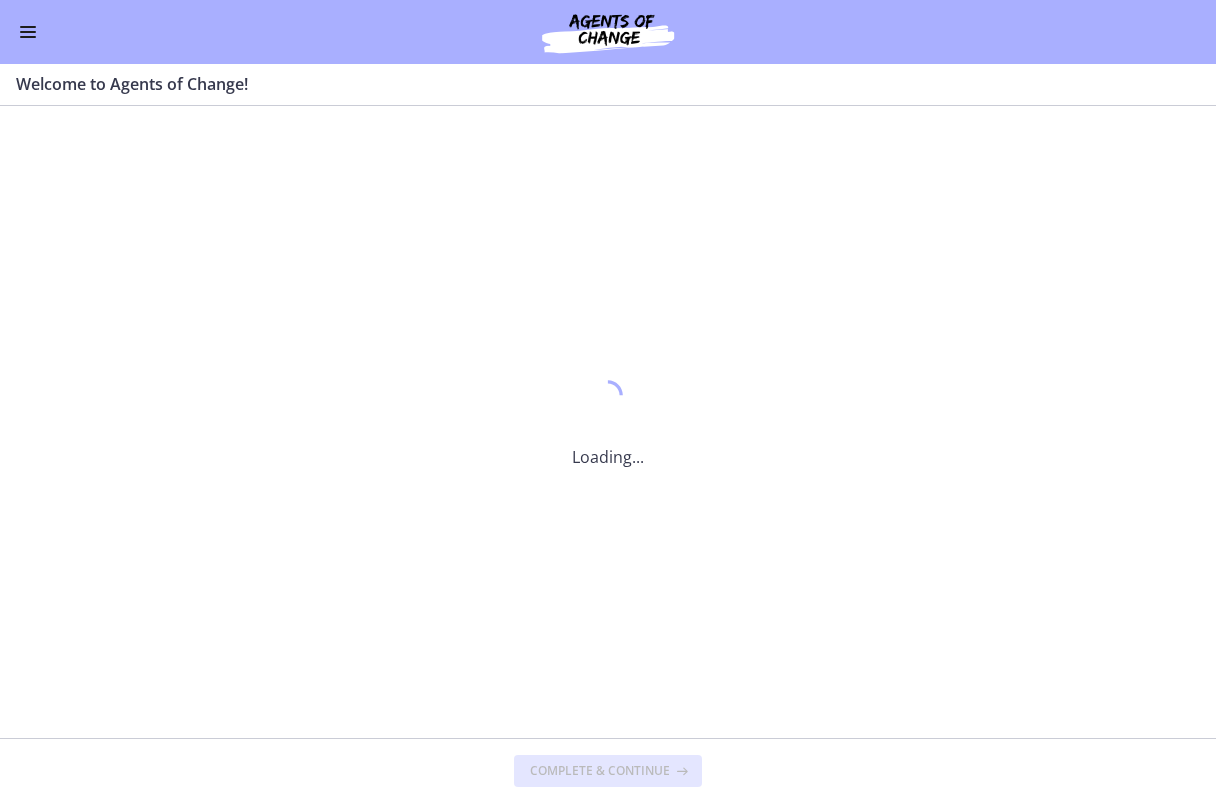 scroll, scrollTop: 0, scrollLeft: 0, axis: both 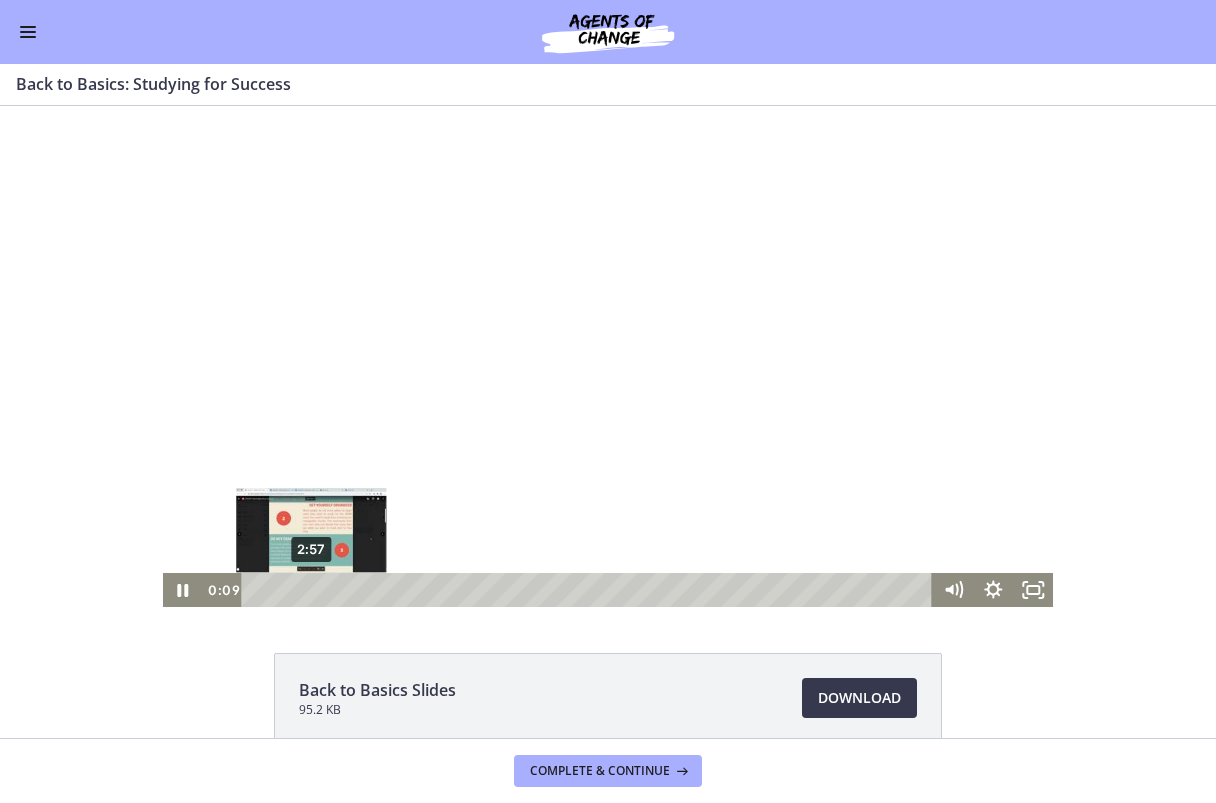 click on "2:57" at bounding box center [589, 590] 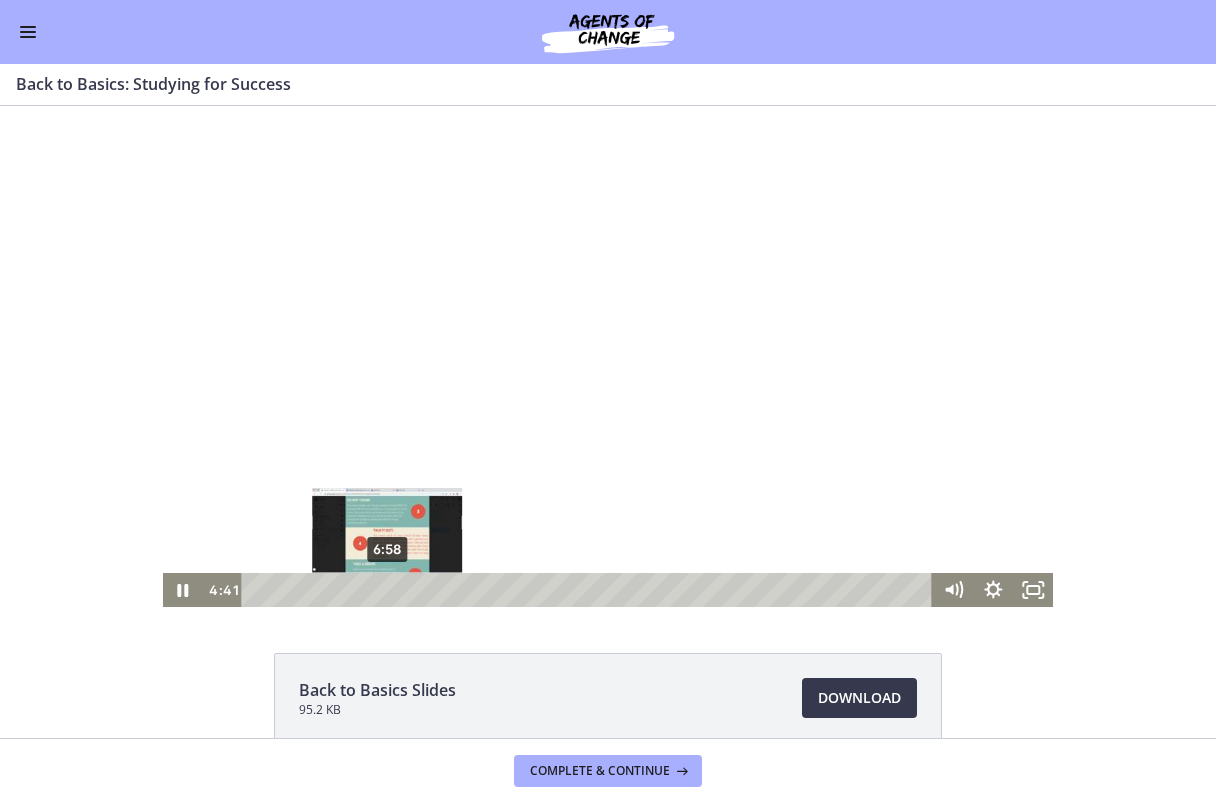 click on "6:58" at bounding box center [589, 590] 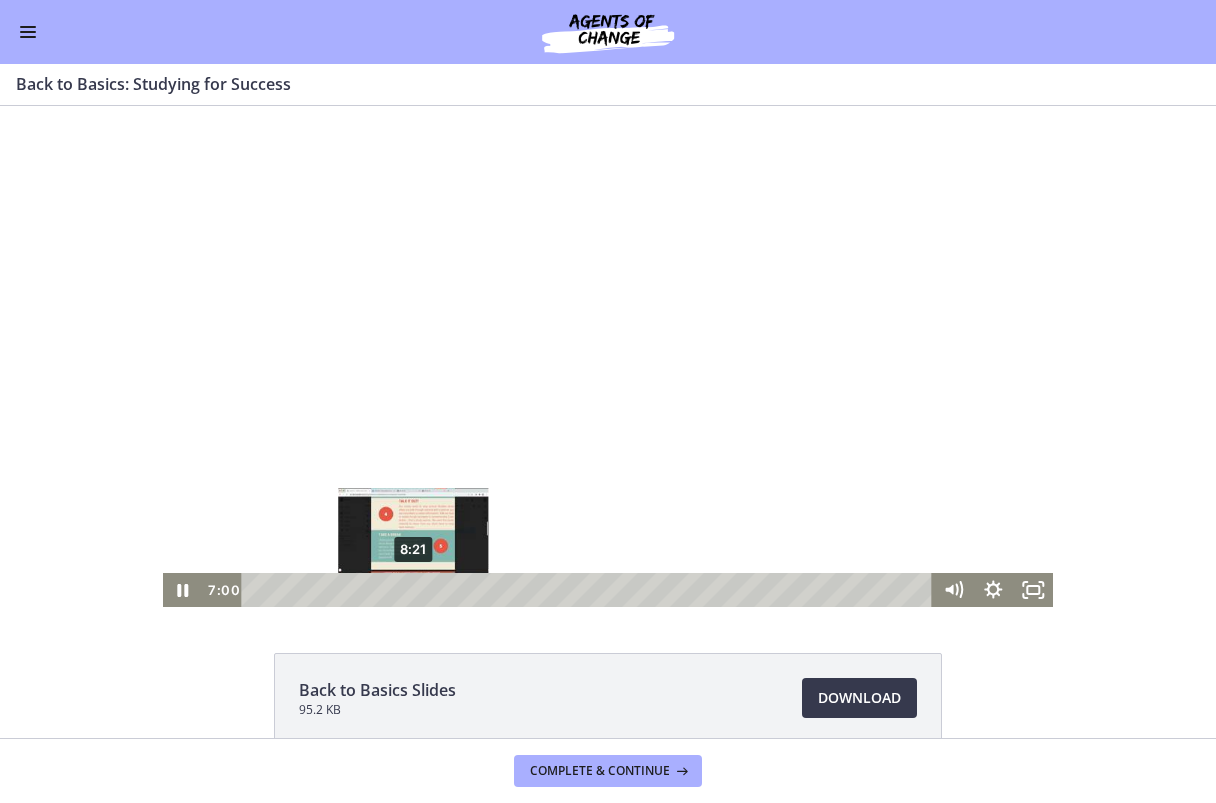 click on "8:21" at bounding box center (589, 590) 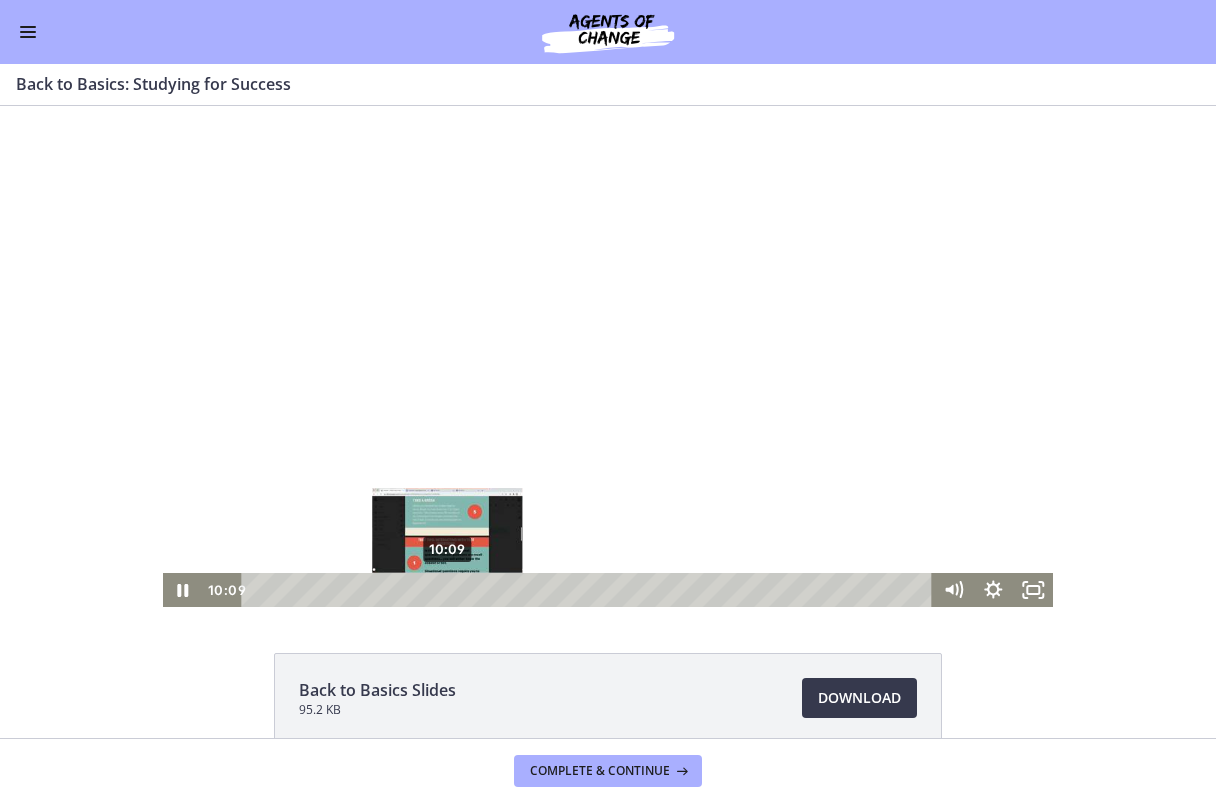 click on "10:09" at bounding box center [589, 590] 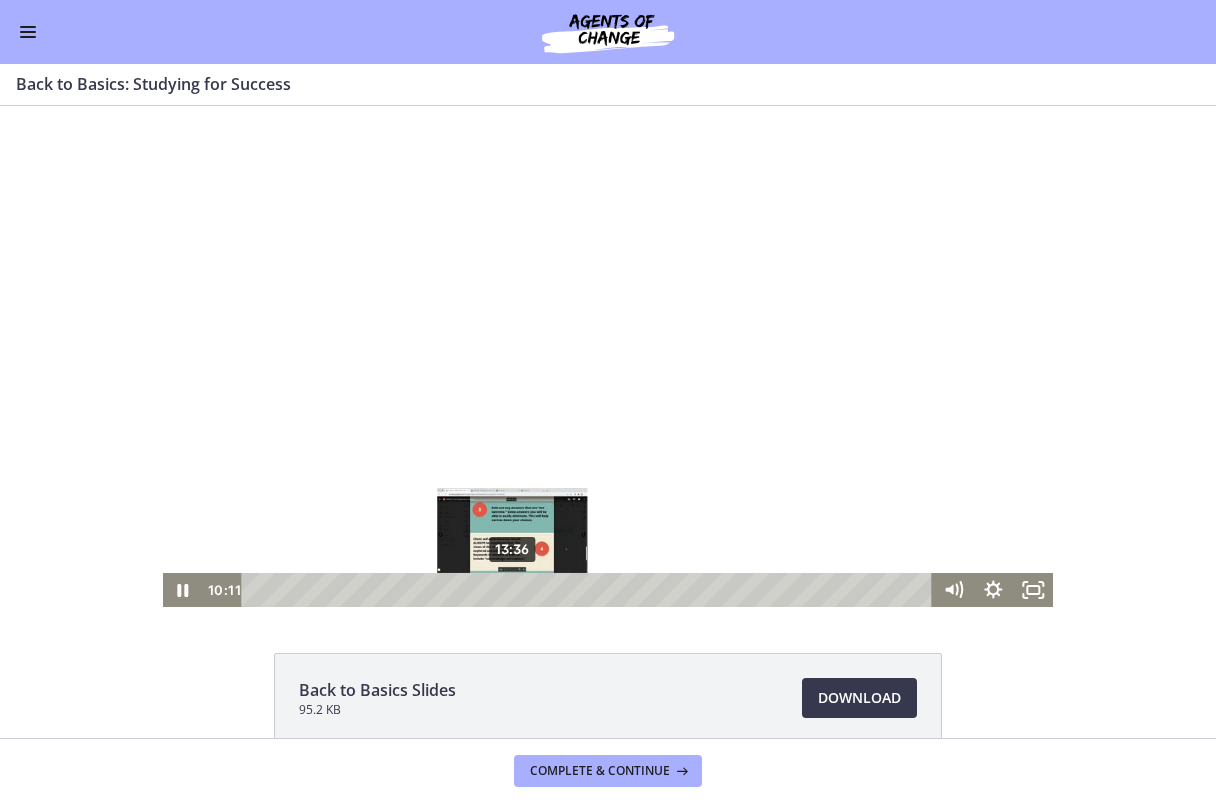click on "13:36" at bounding box center [589, 590] 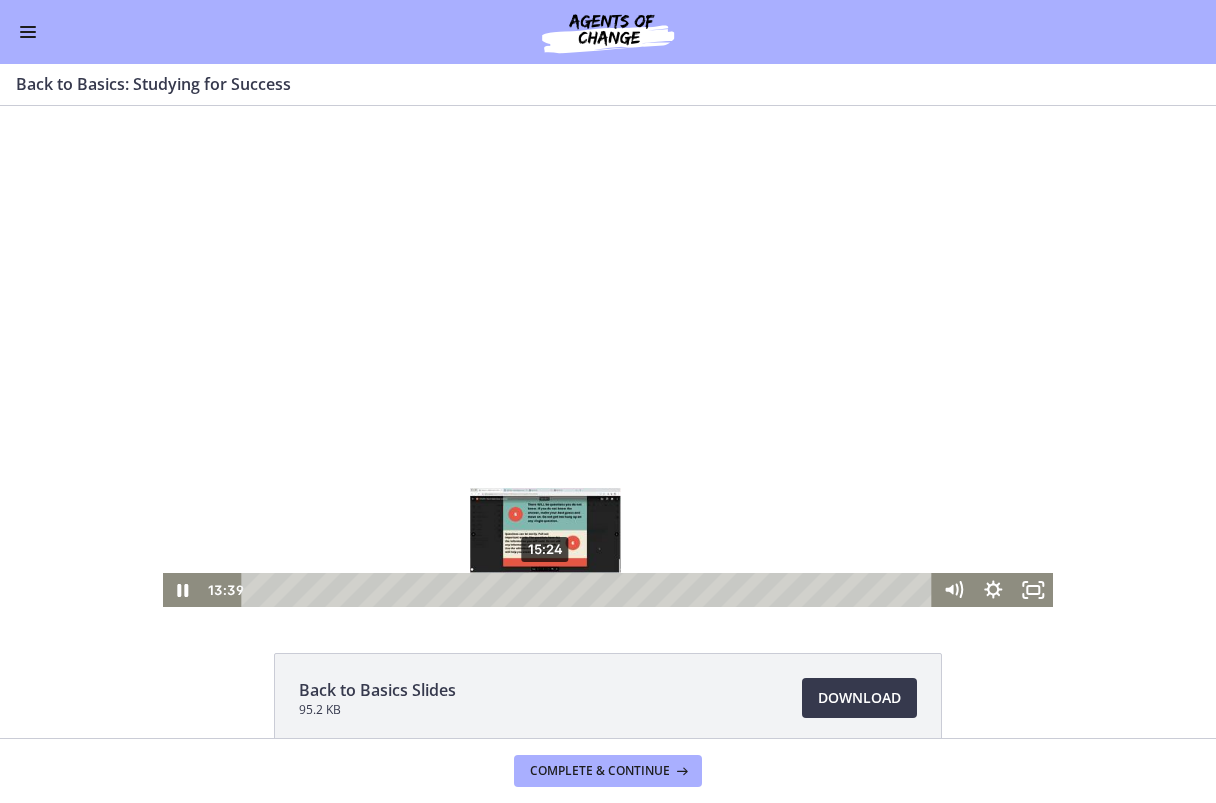 click on "15:24" at bounding box center [589, 590] 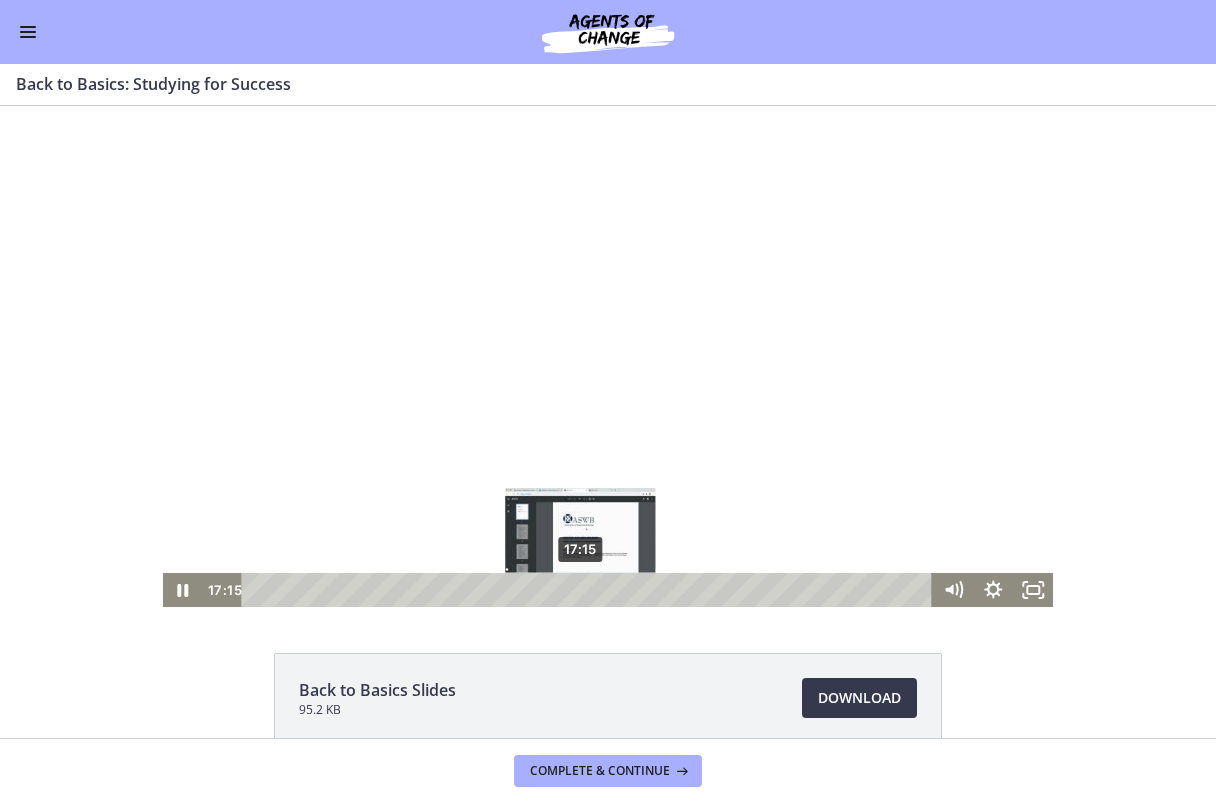 click on "17:15" at bounding box center [589, 590] 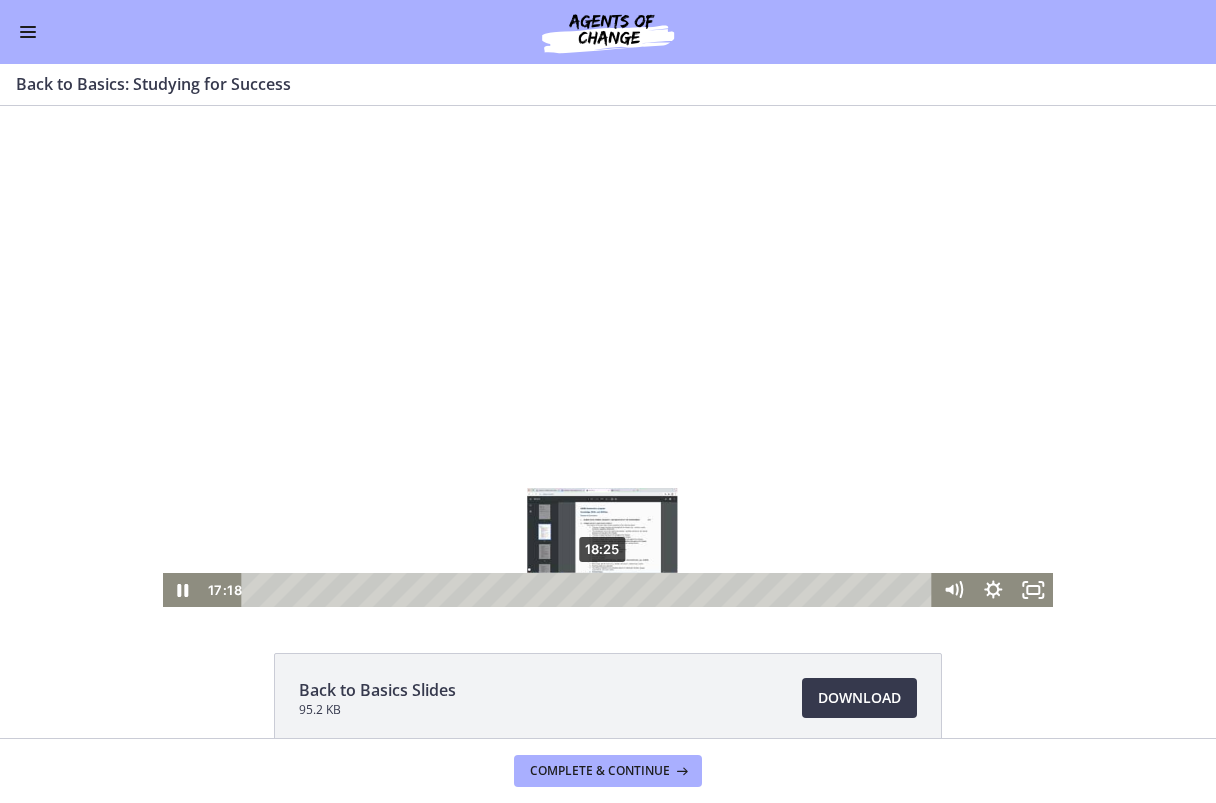 click on "18:25" at bounding box center (589, 590) 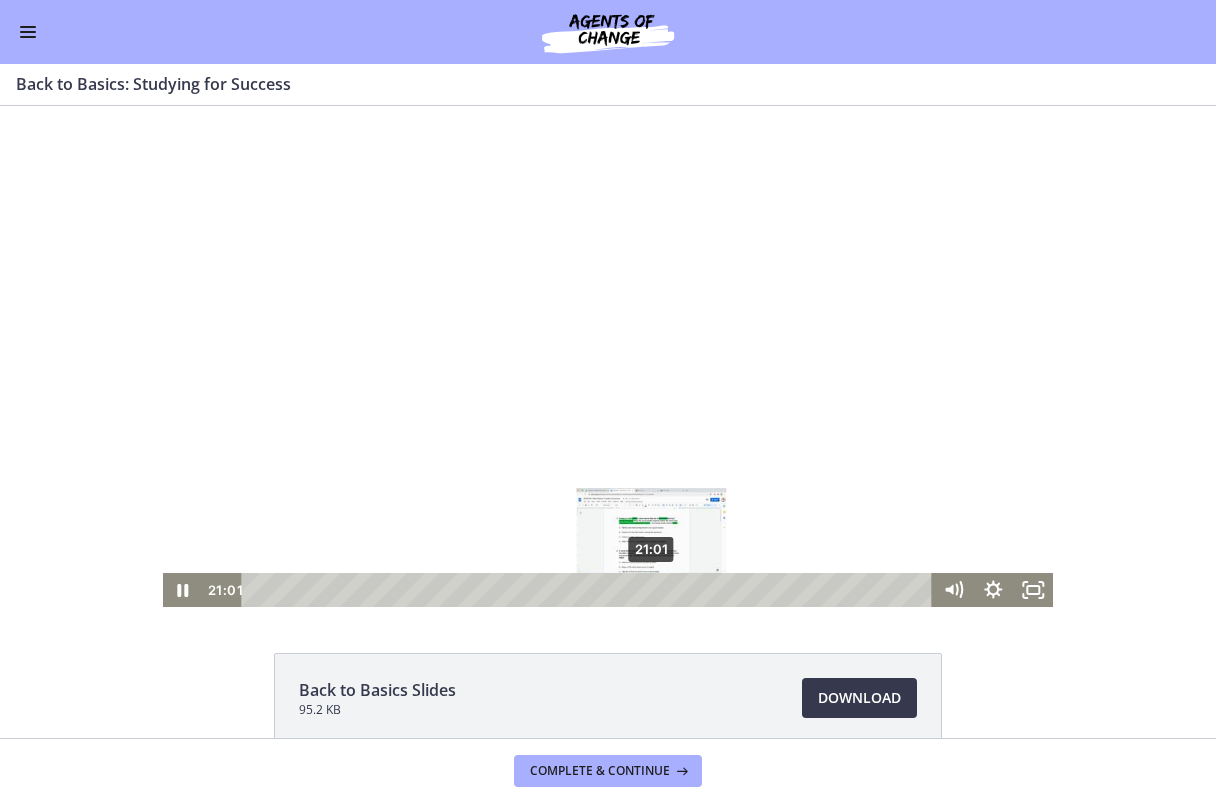 click on "21:01" at bounding box center [589, 590] 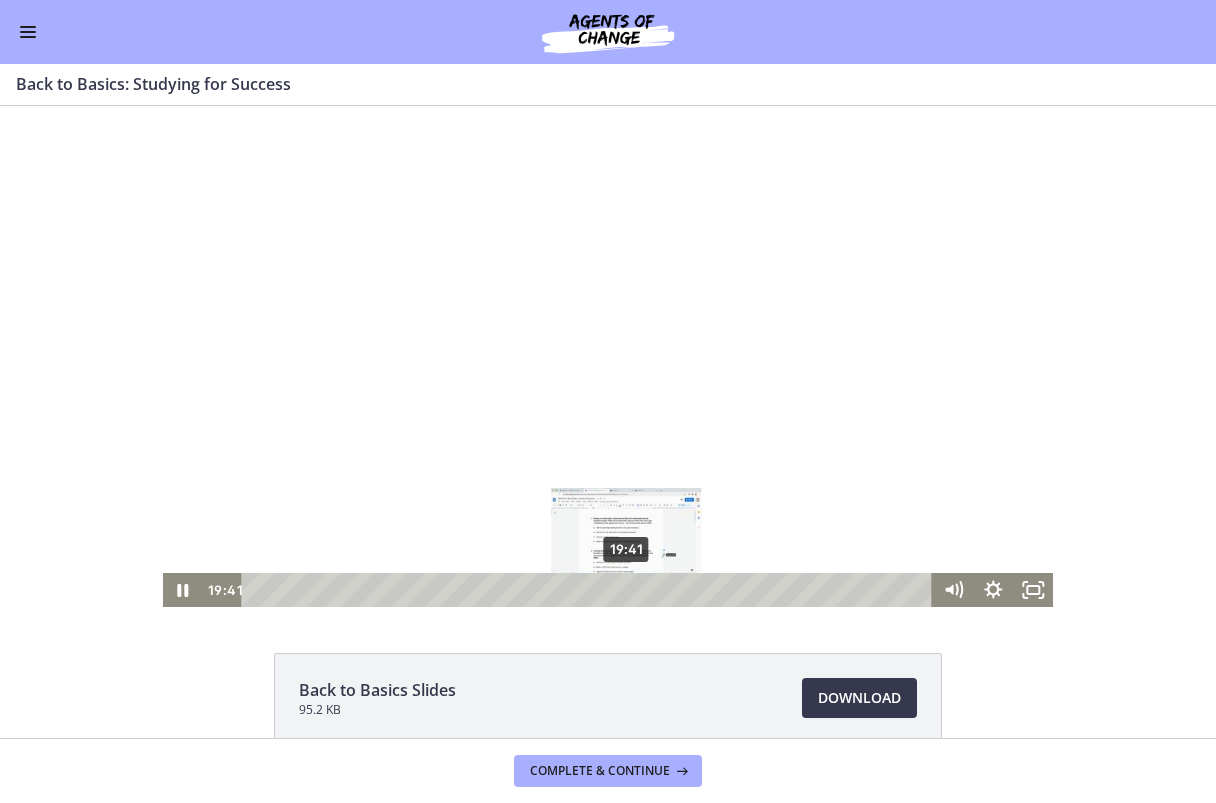 click on "19:41" at bounding box center [589, 590] 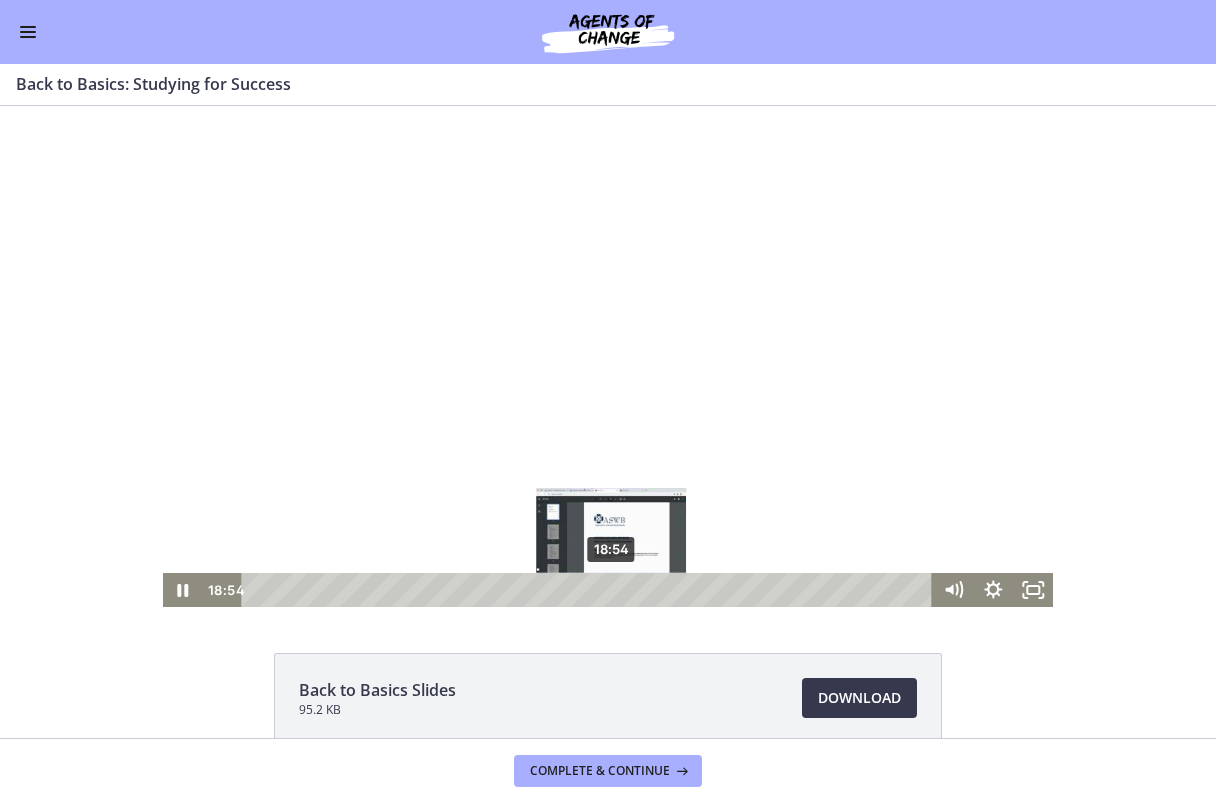 click on "18:54" at bounding box center (589, 590) 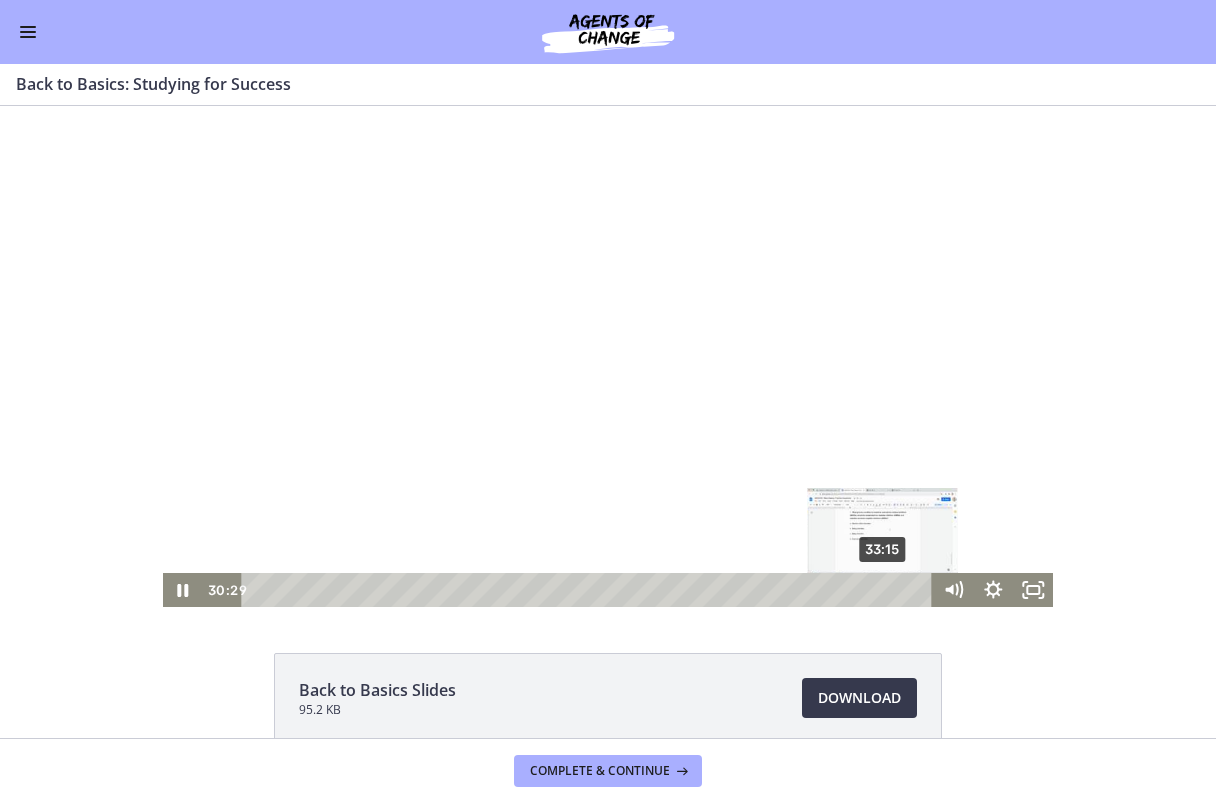 click on "33:15" at bounding box center (589, 590) 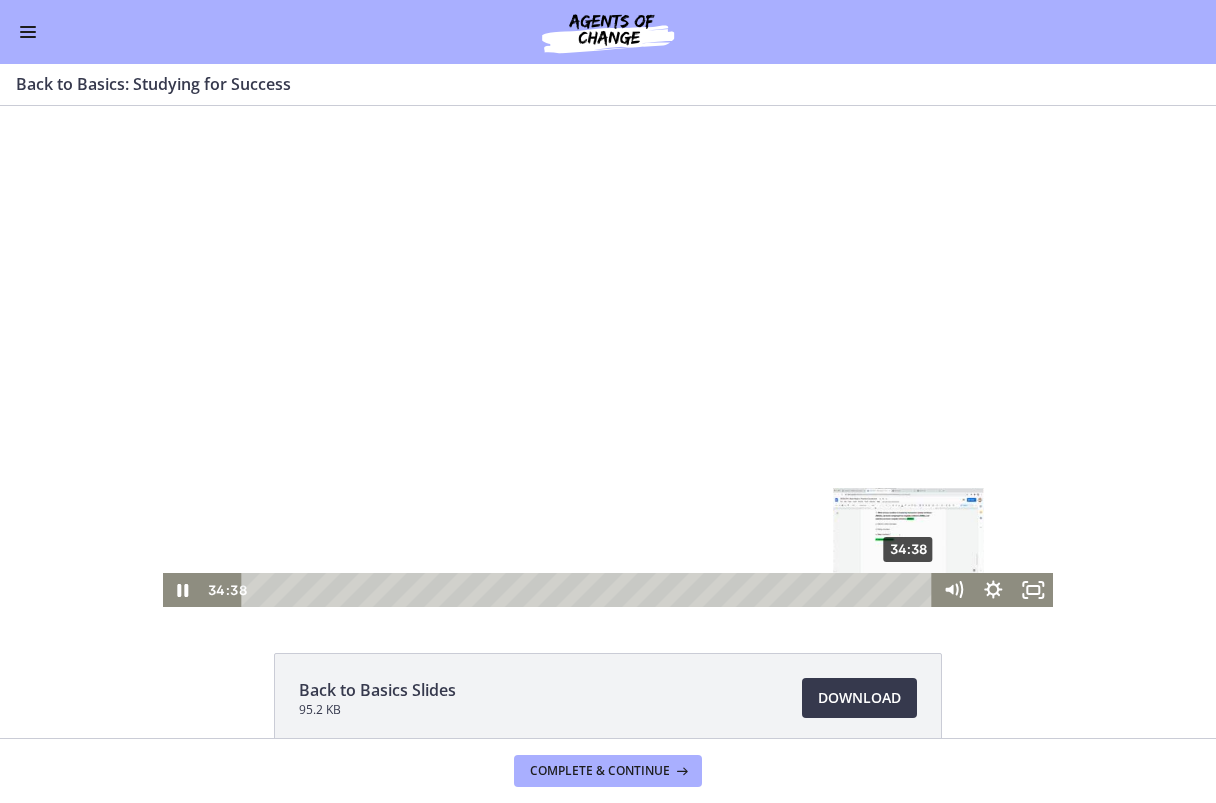 click on "34:38" at bounding box center [589, 590] 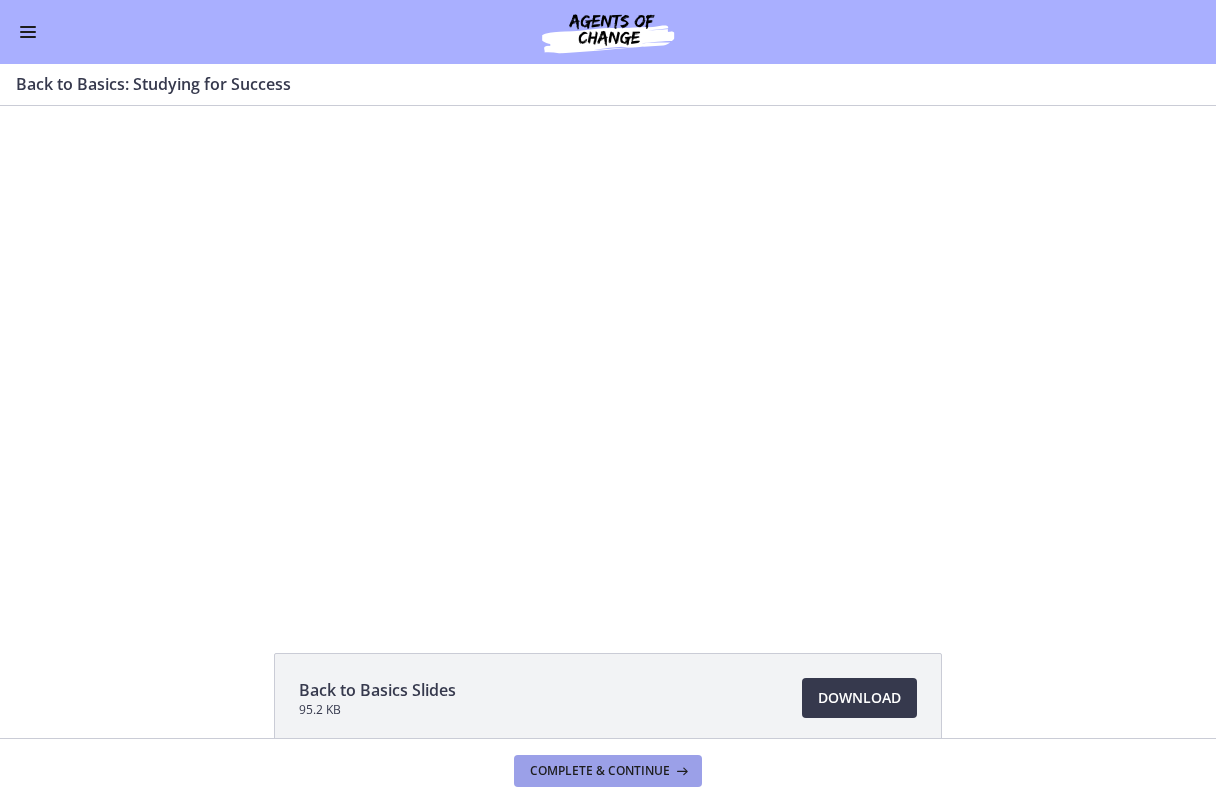 click on "Complete & continue" at bounding box center (600, 771) 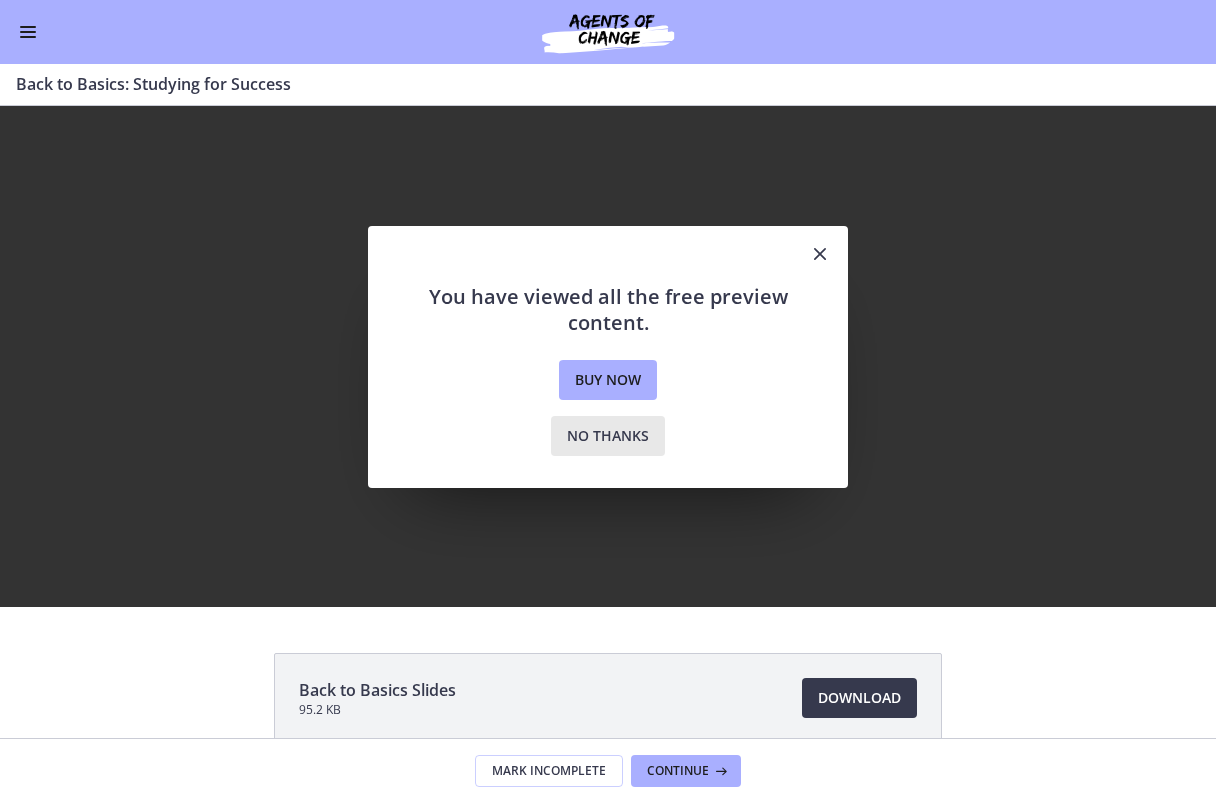 drag, startPoint x: 588, startPoint y: 334, endPoint x: 588, endPoint y: 440, distance: 106 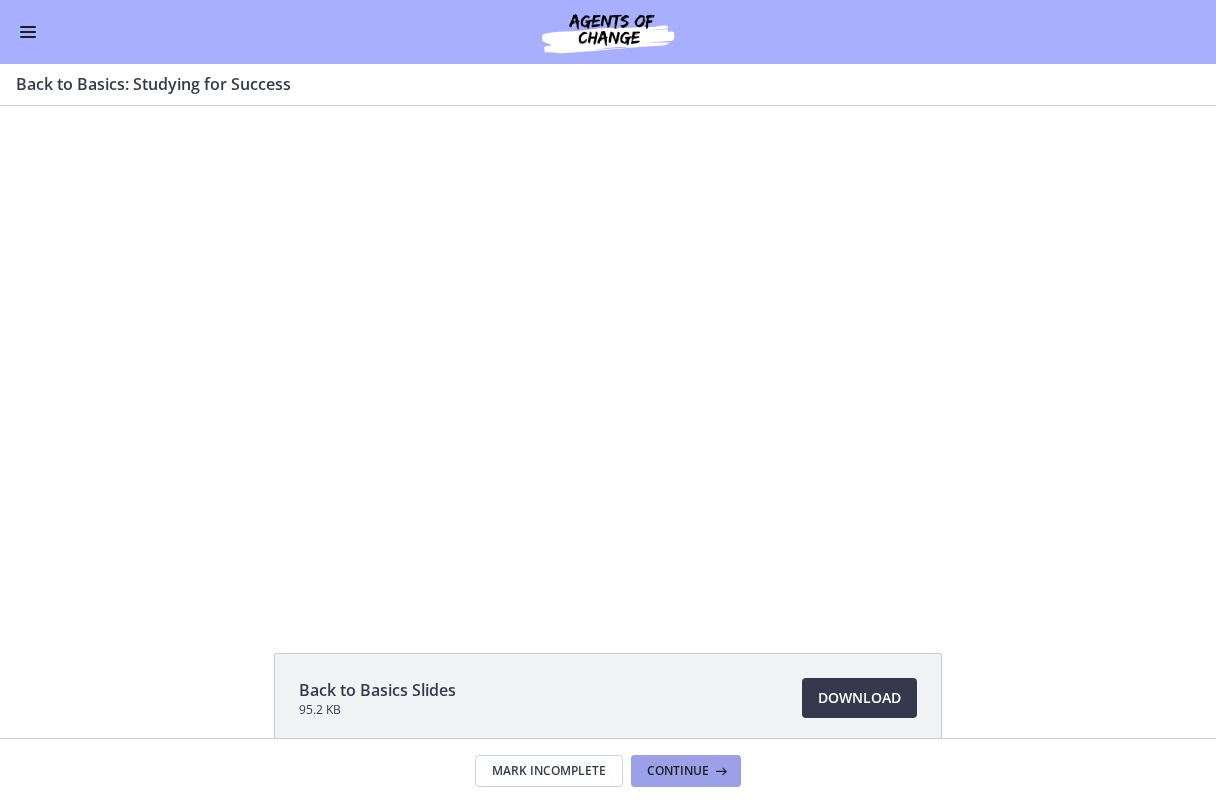 click on "Continue" at bounding box center [678, 771] 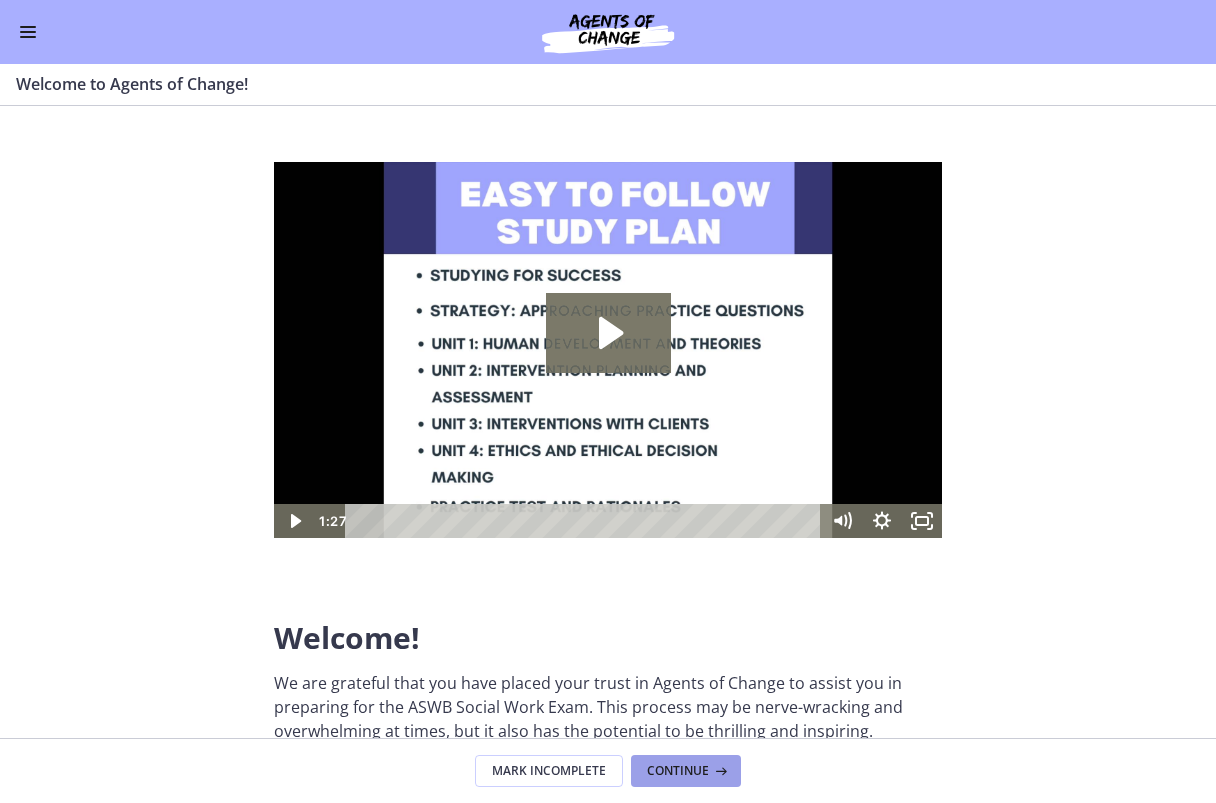 scroll, scrollTop: 0, scrollLeft: 0, axis: both 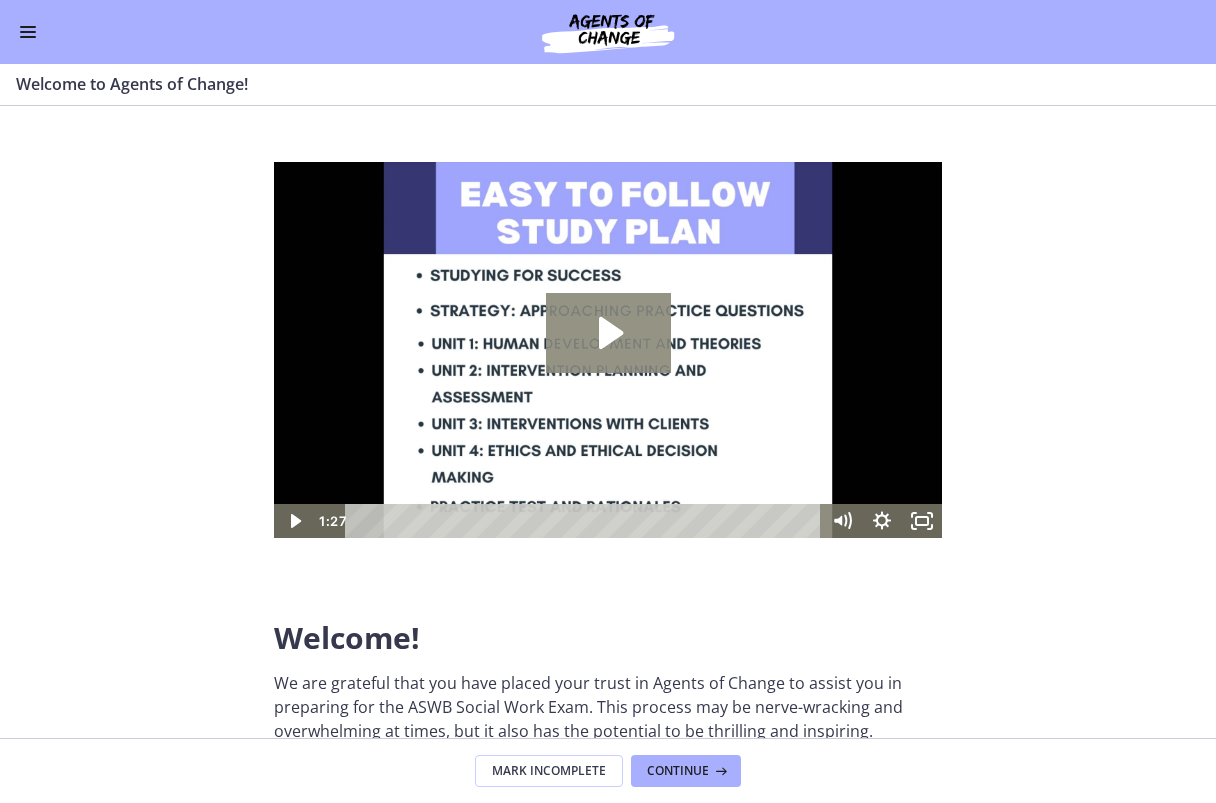 click 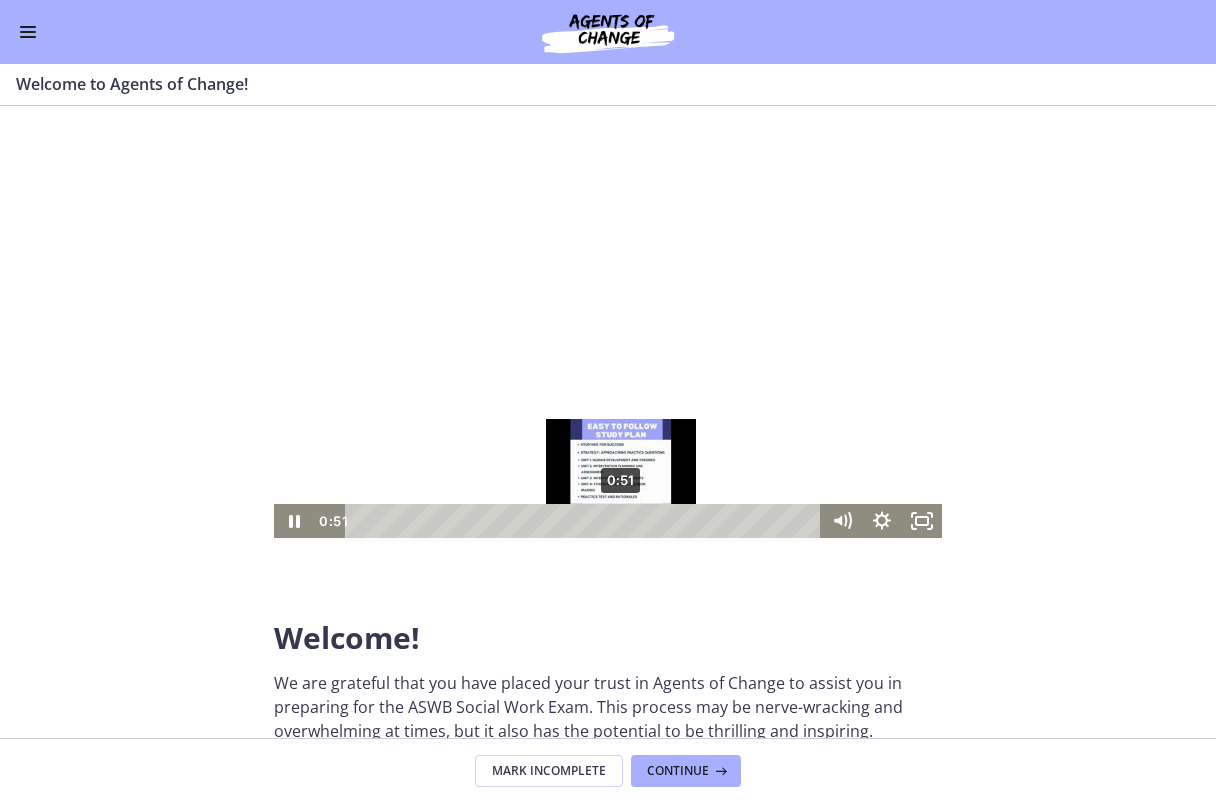 click on "0:51" at bounding box center (586, 521) 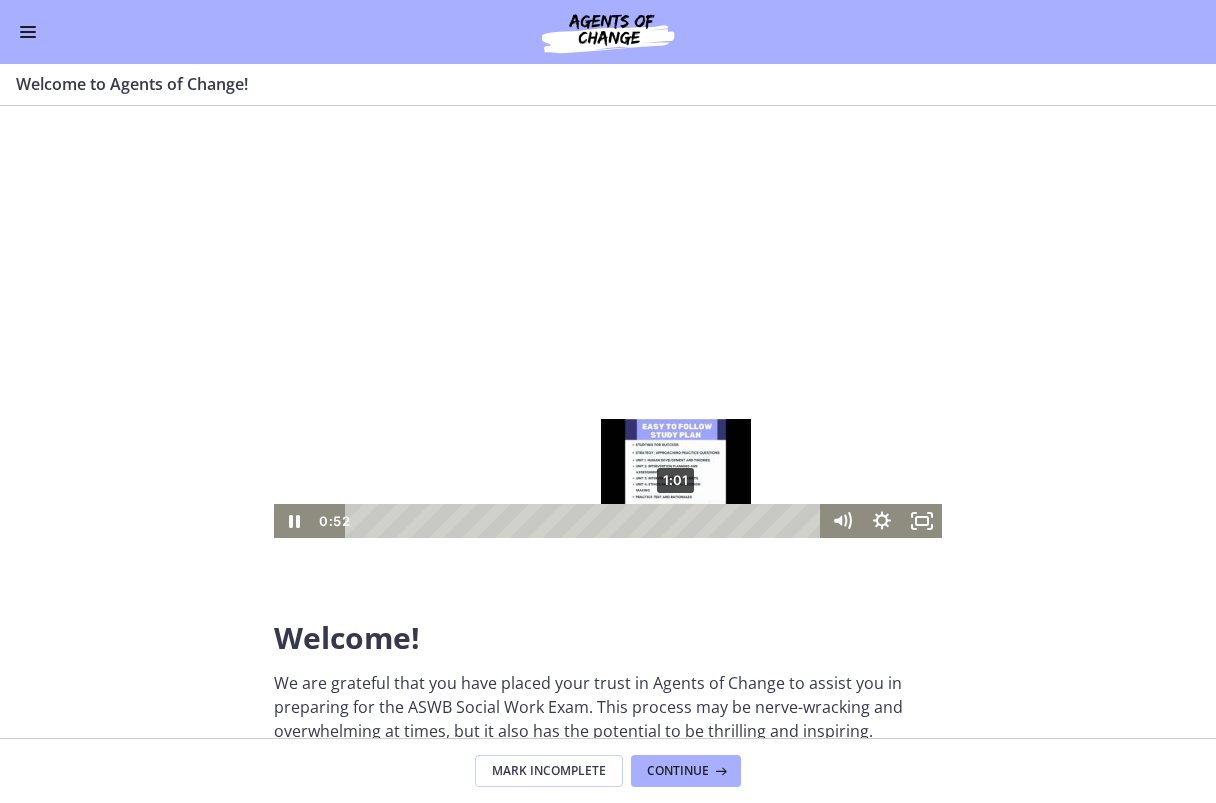 click on "1:01" at bounding box center (586, 521) 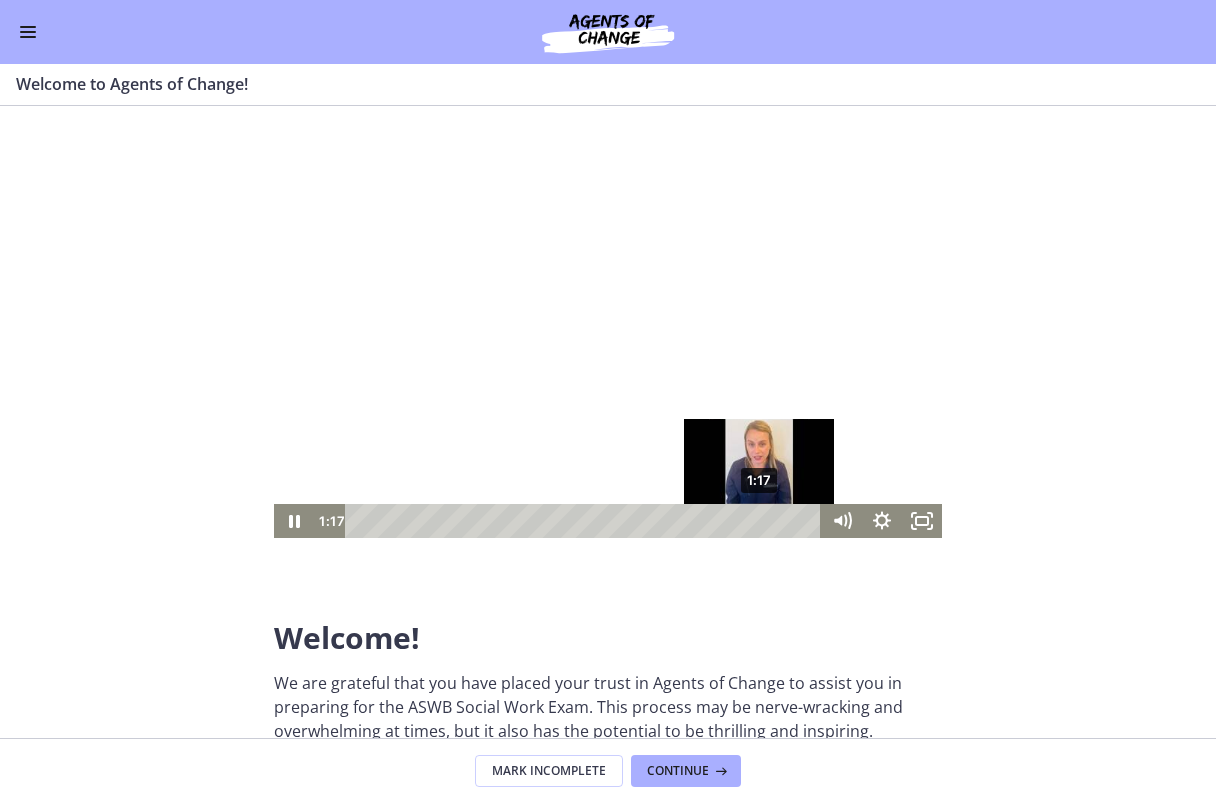 click on "1:17" at bounding box center (586, 521) 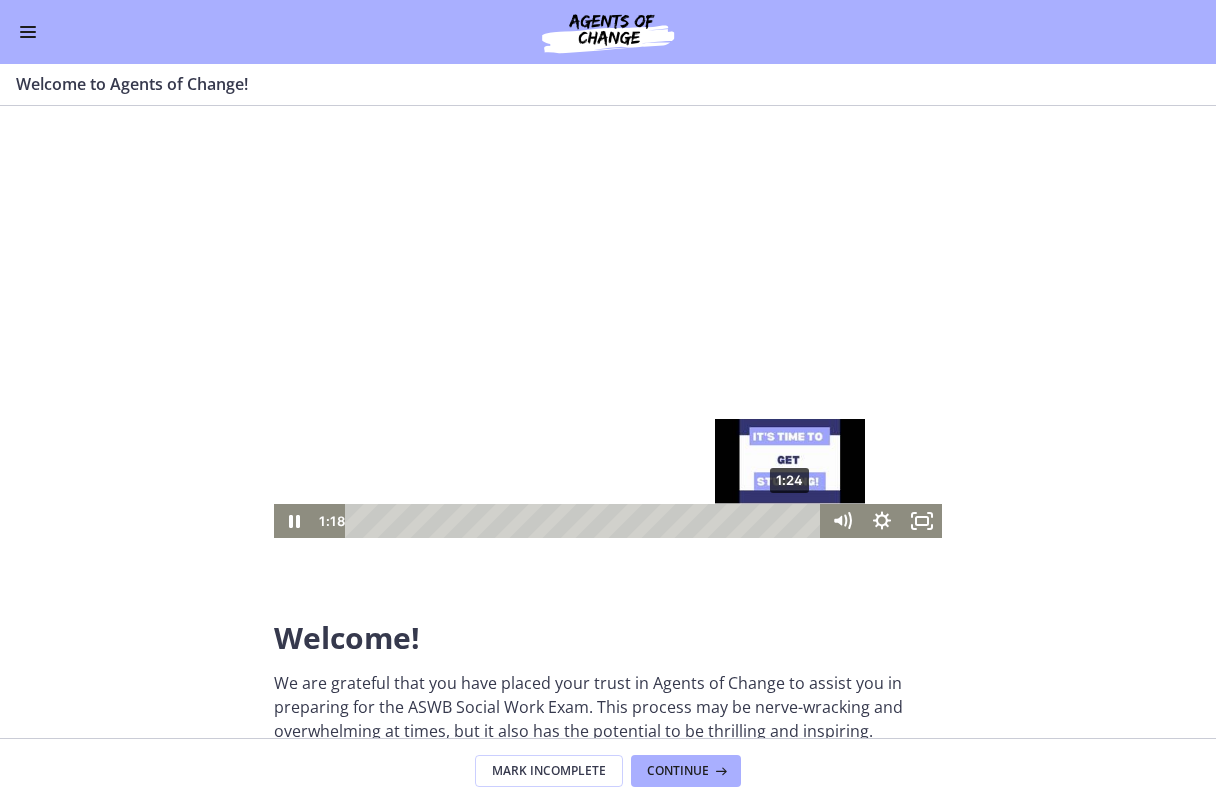 click on "1:24" at bounding box center (586, 521) 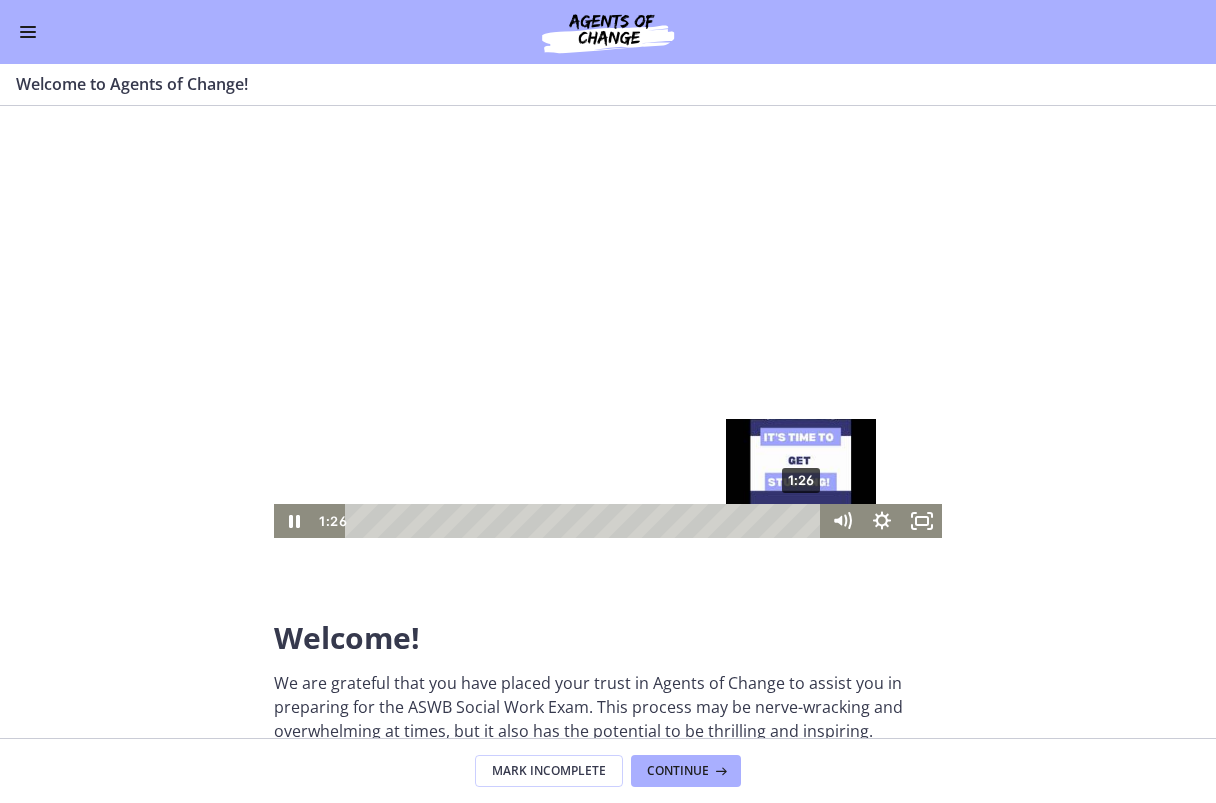 click at bounding box center (801, 520) 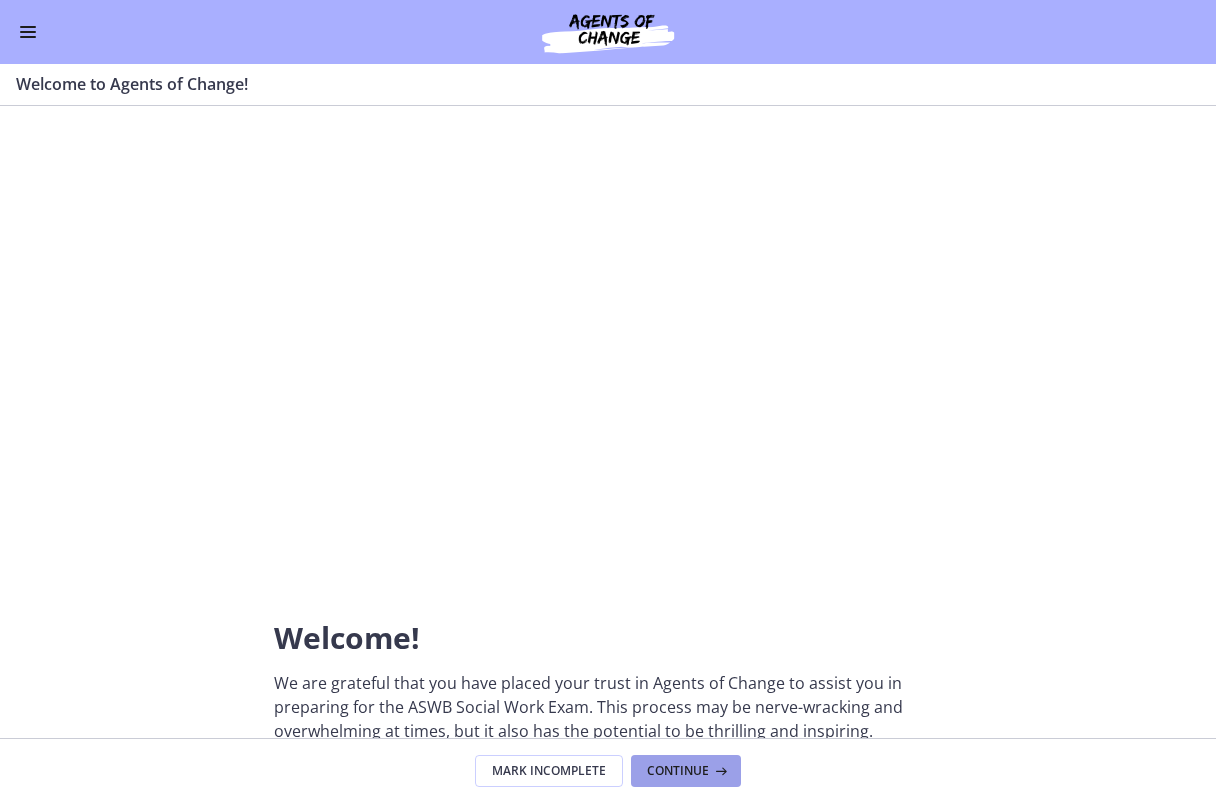 click on "Continue" at bounding box center [678, 771] 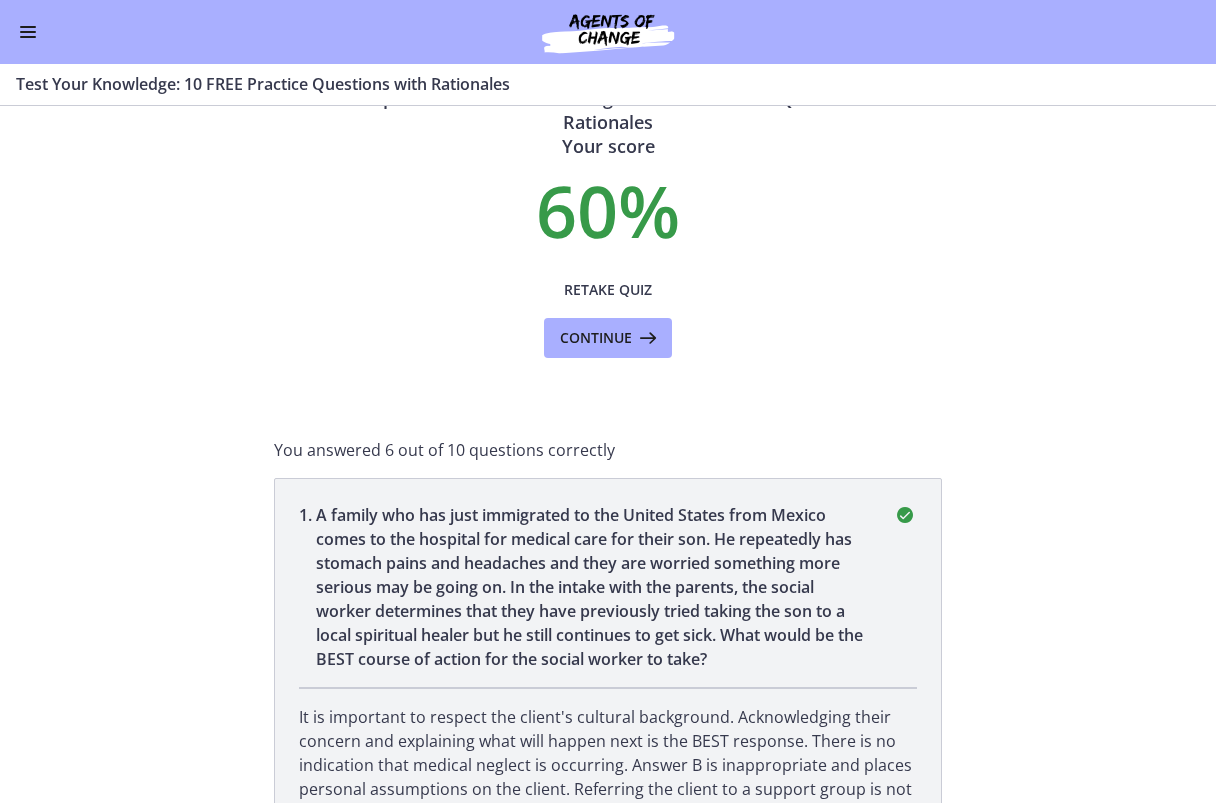 scroll, scrollTop: 0, scrollLeft: 0, axis: both 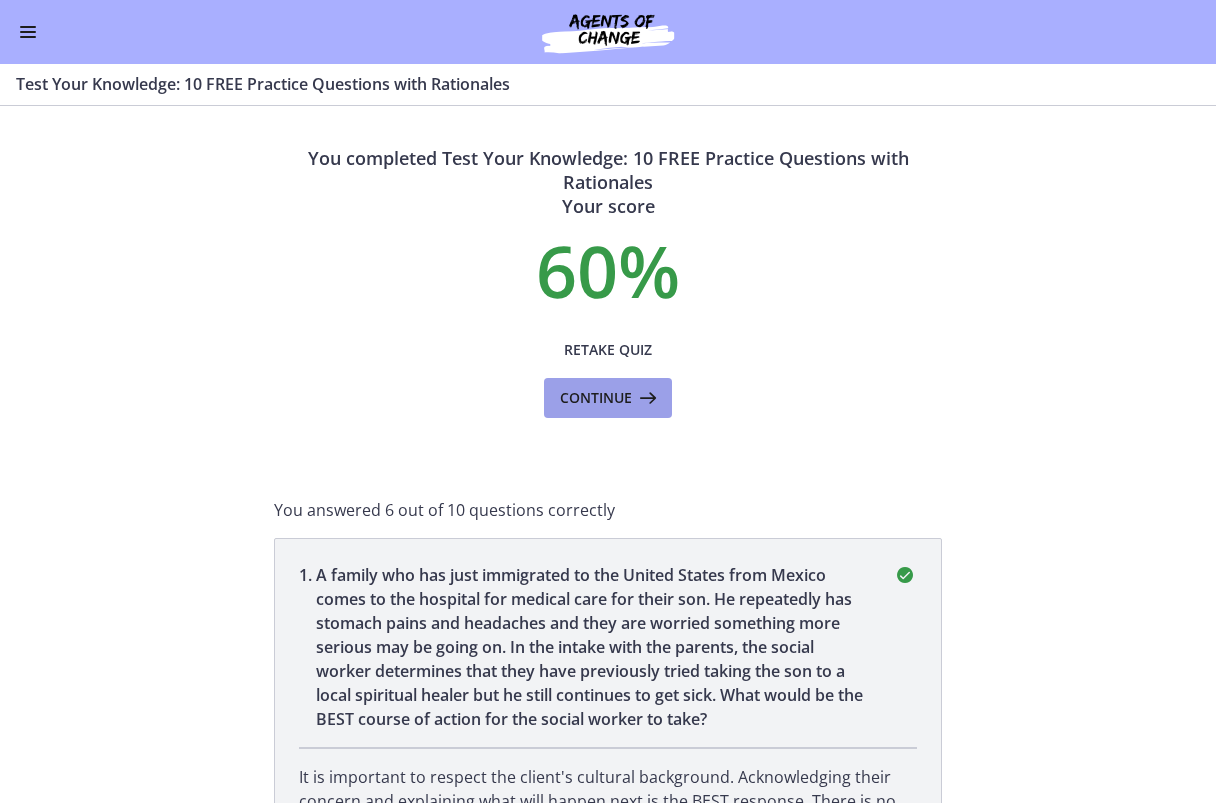 click on "Continue" at bounding box center (596, 398) 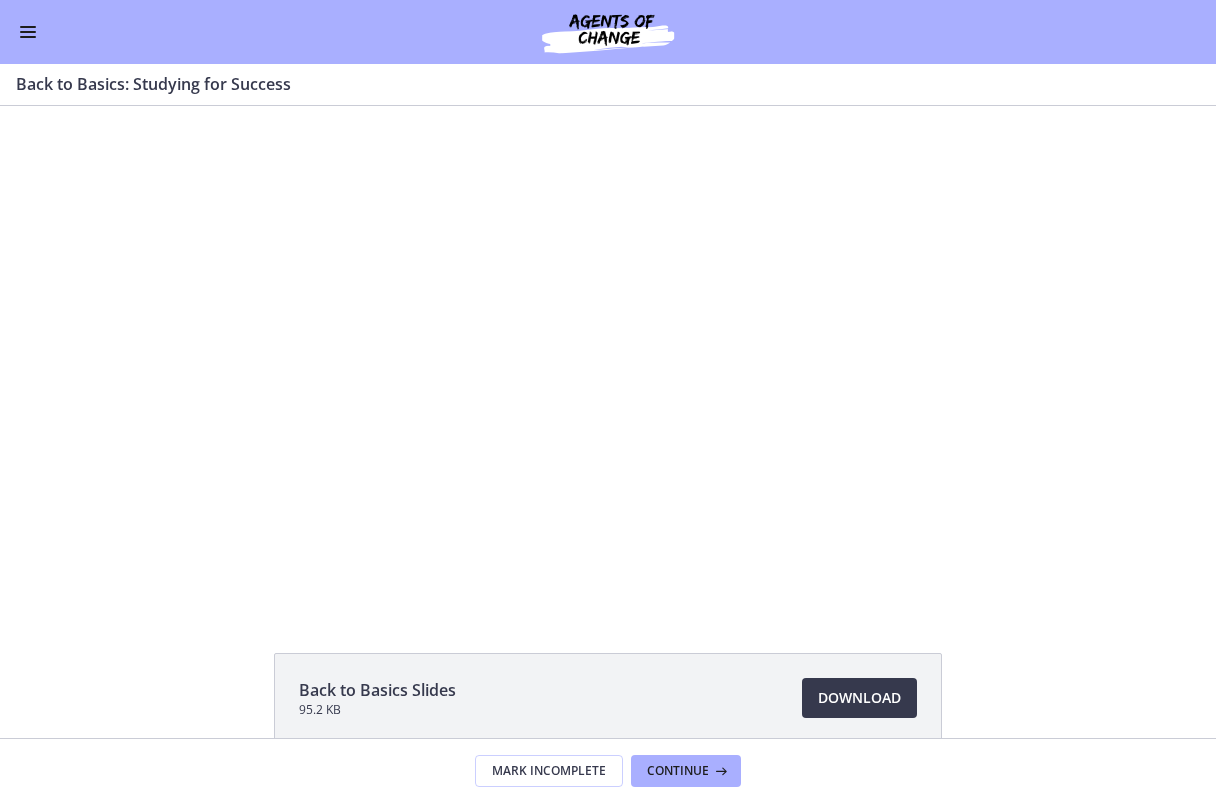 scroll, scrollTop: 0, scrollLeft: 0, axis: both 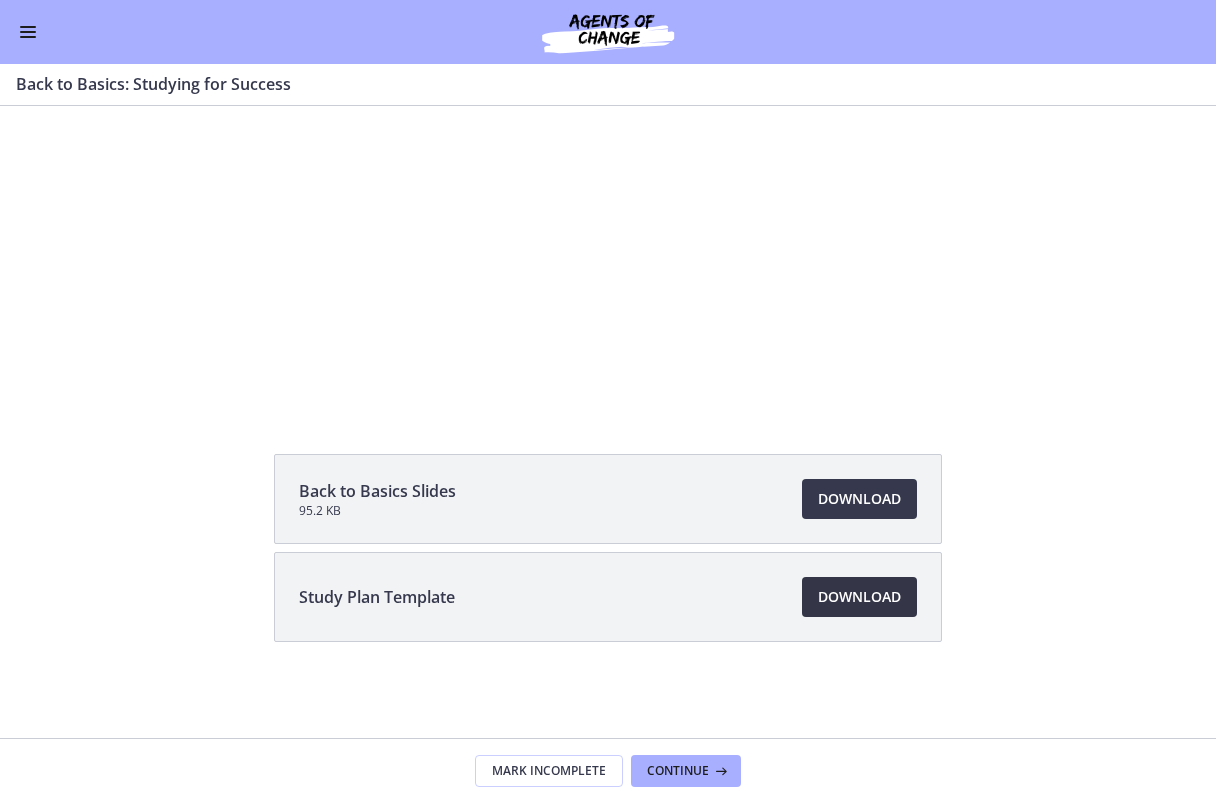 click on "Download
Opens in a new window" at bounding box center (859, 597) 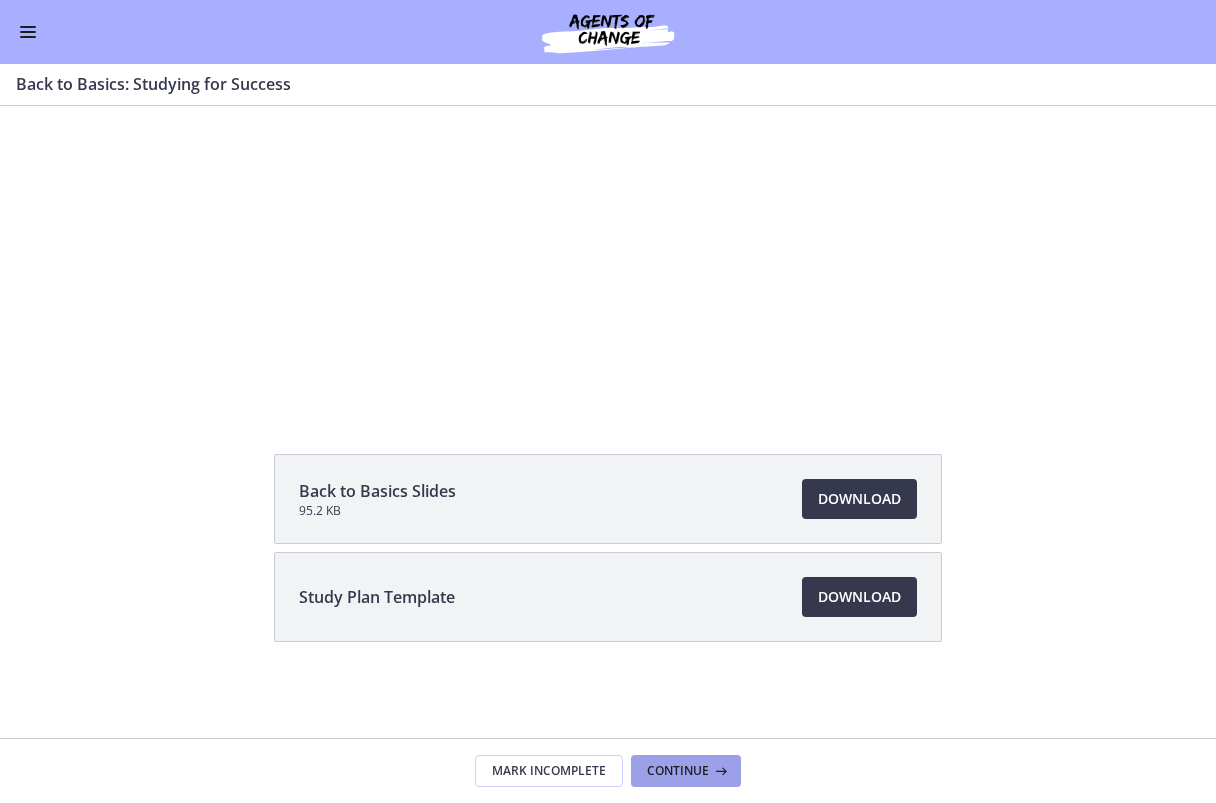 click on "Continue" at bounding box center [678, 771] 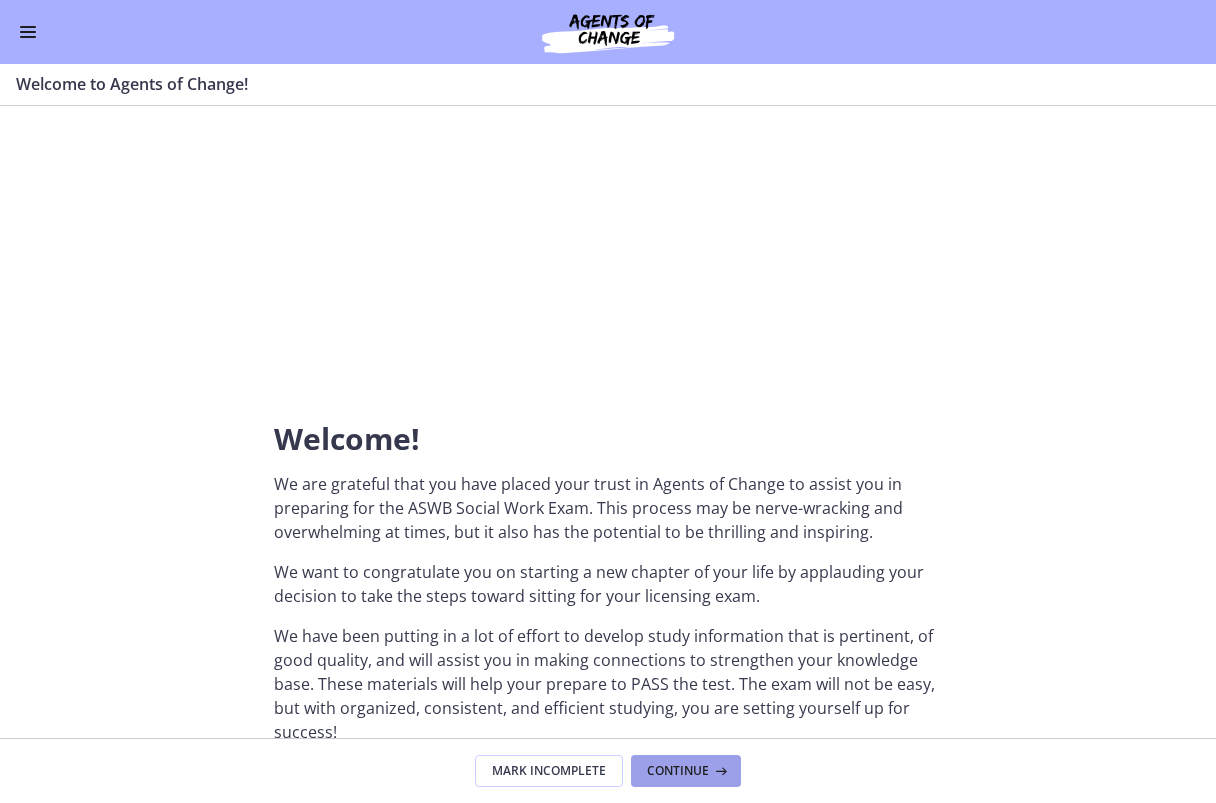 scroll, scrollTop: 0, scrollLeft: 0, axis: both 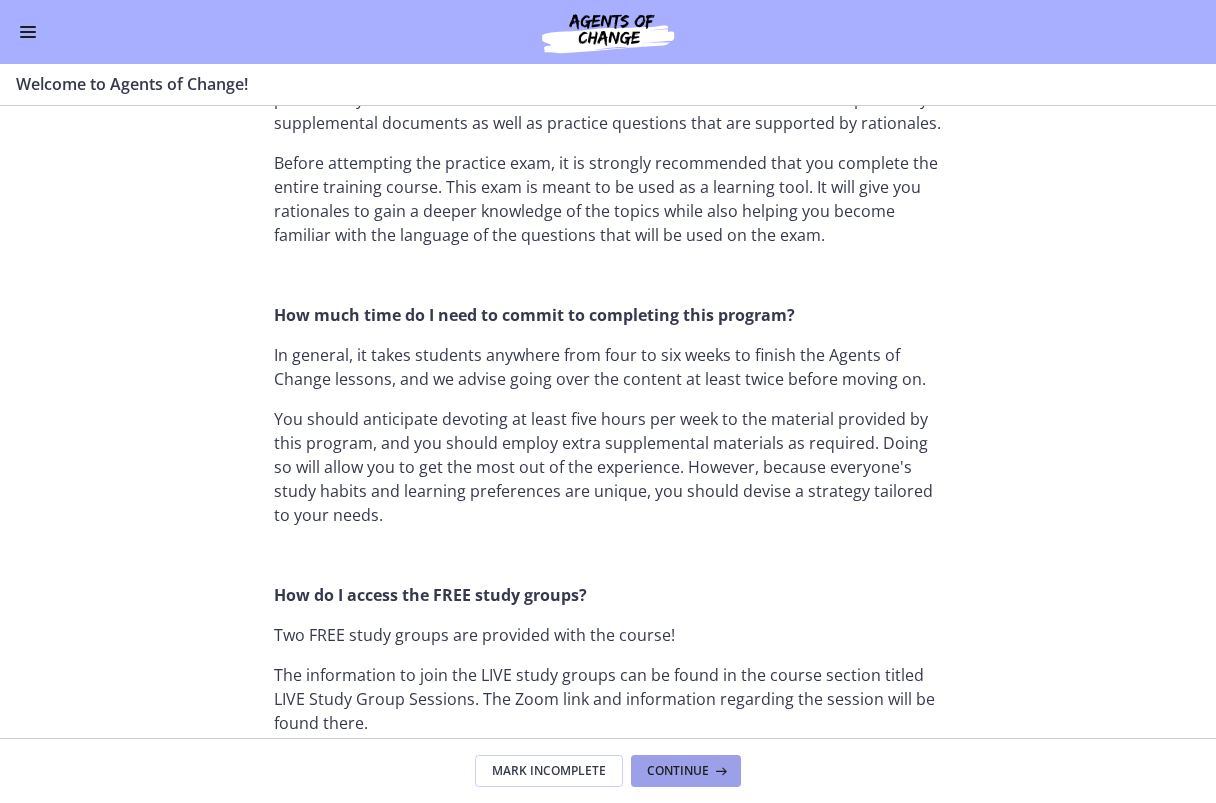 click on "Continue" at bounding box center [678, 771] 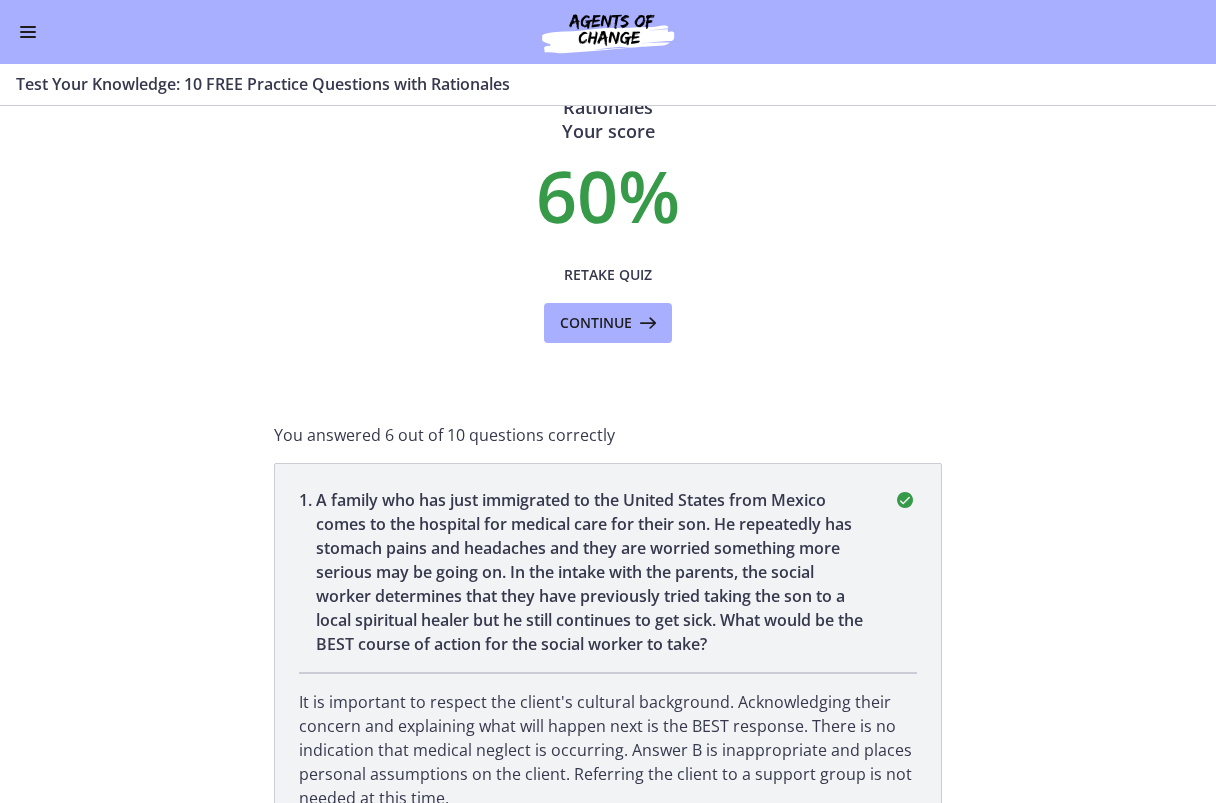 scroll, scrollTop: 0, scrollLeft: 0, axis: both 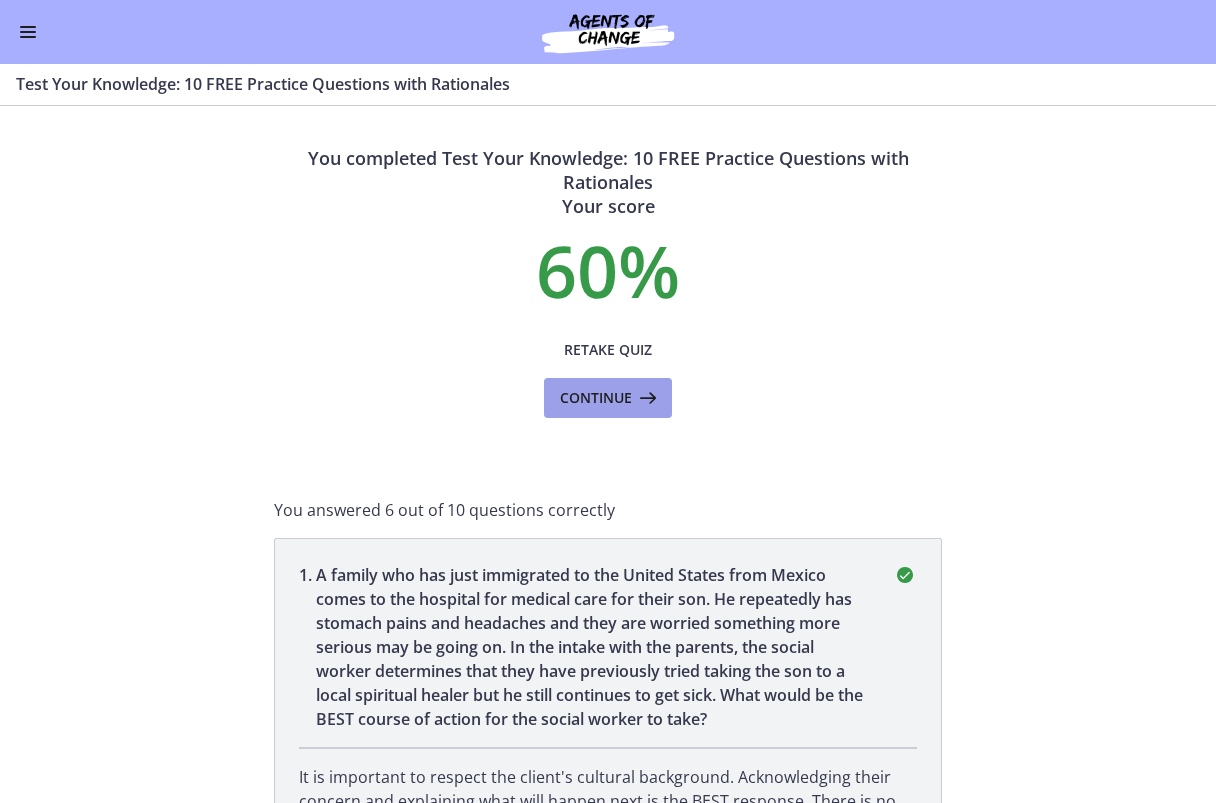 click on "Continue" at bounding box center [596, 398] 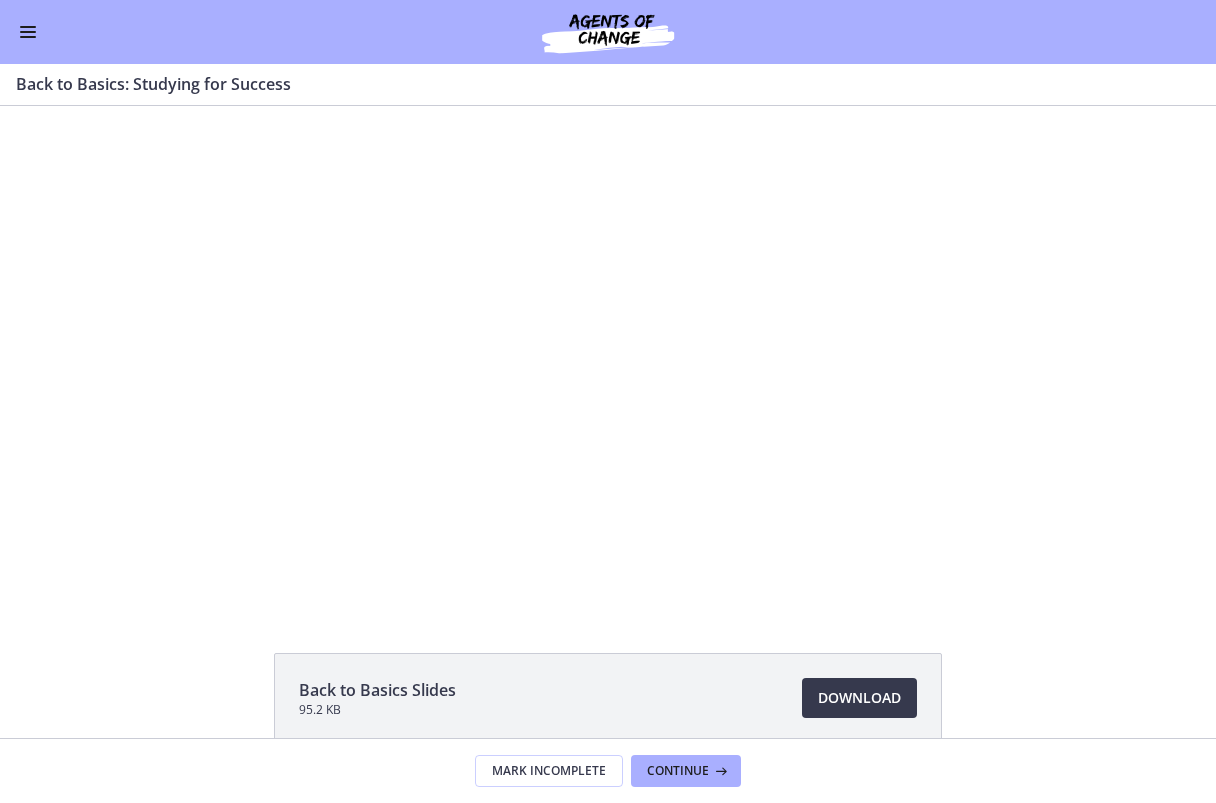 scroll, scrollTop: 0, scrollLeft: 0, axis: both 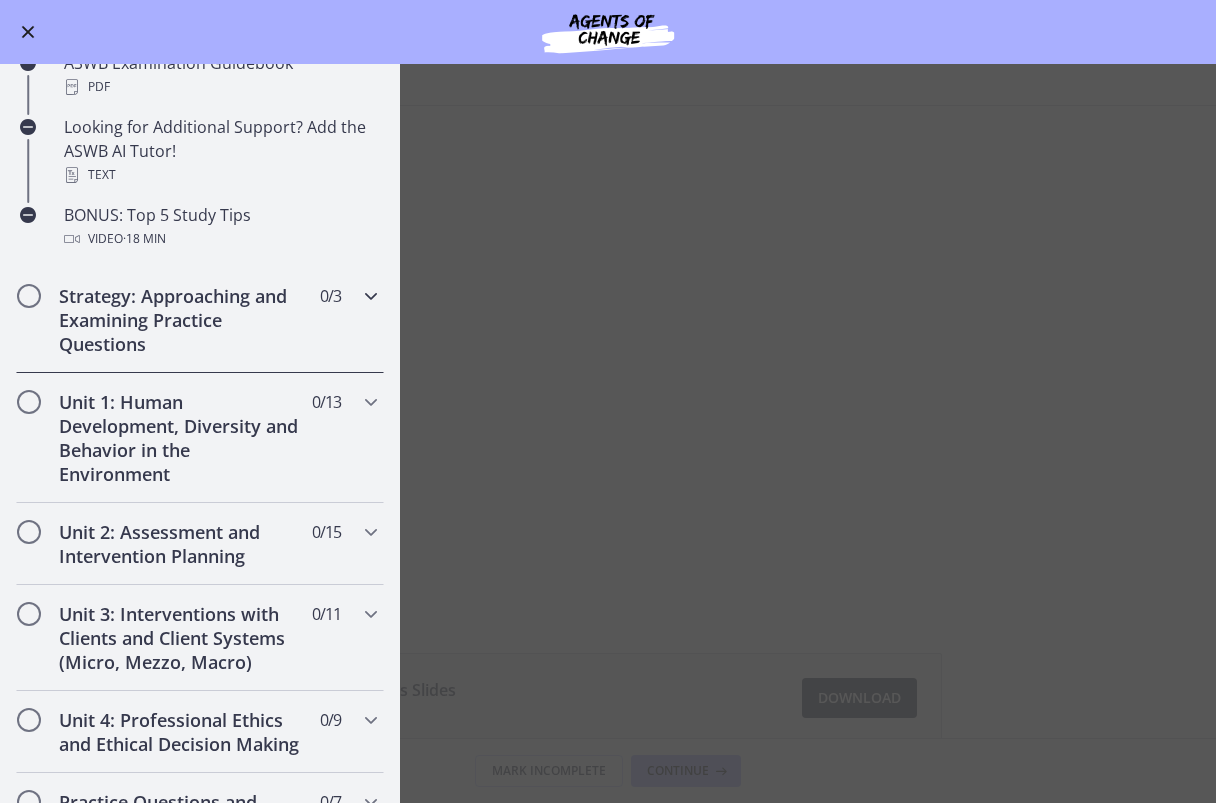 click at bounding box center (29, 296) 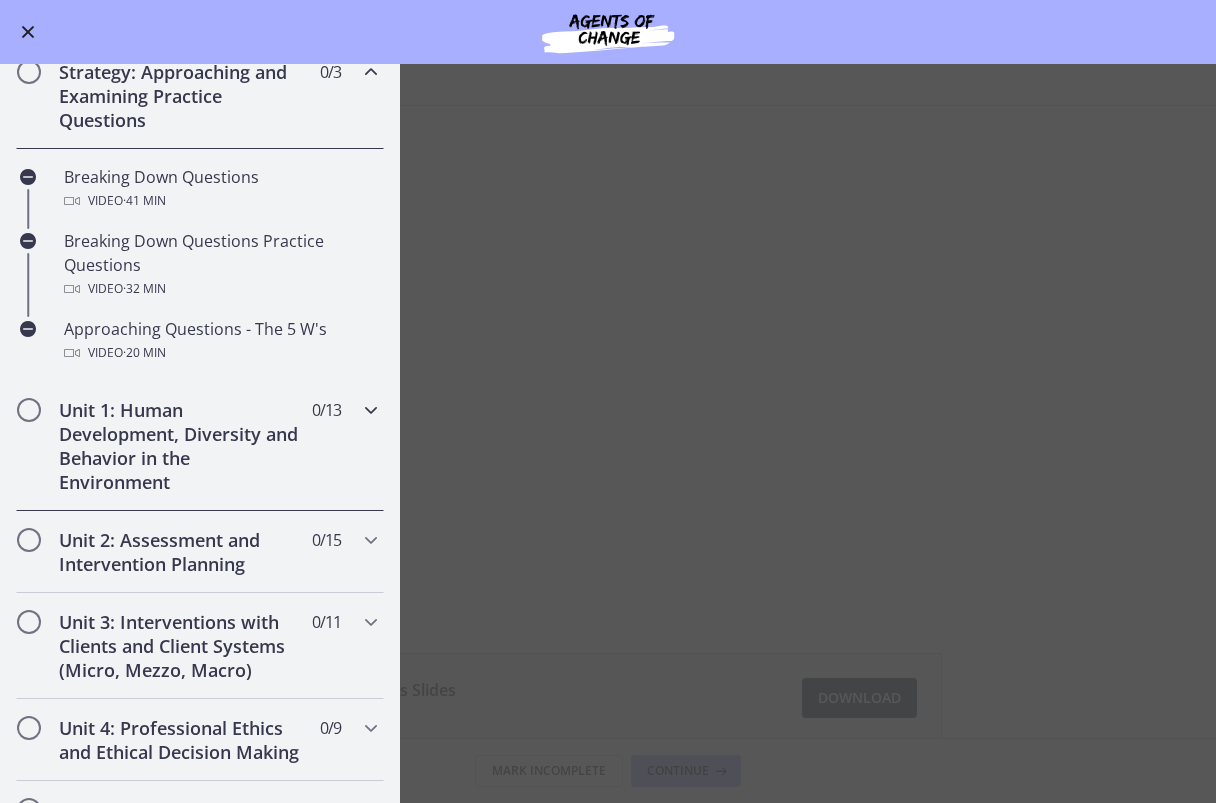 scroll, scrollTop: 297, scrollLeft: 0, axis: vertical 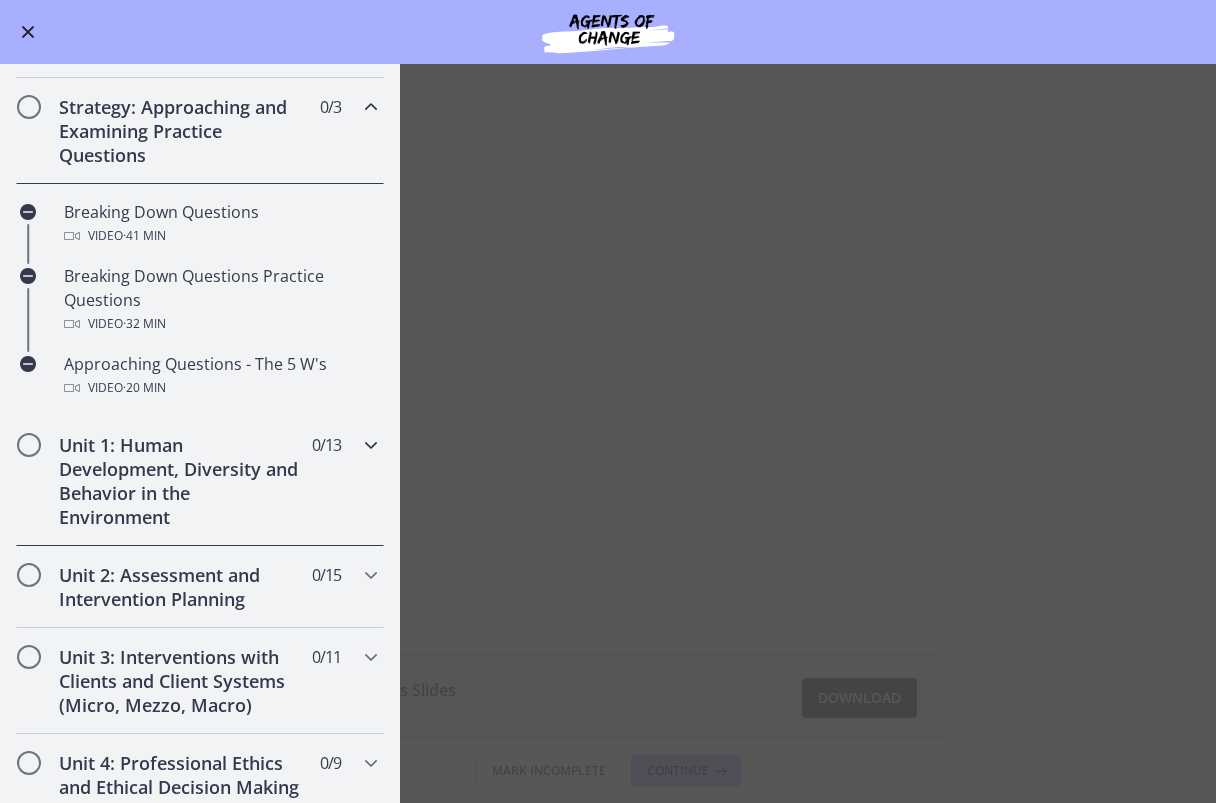 click at bounding box center [371, 445] 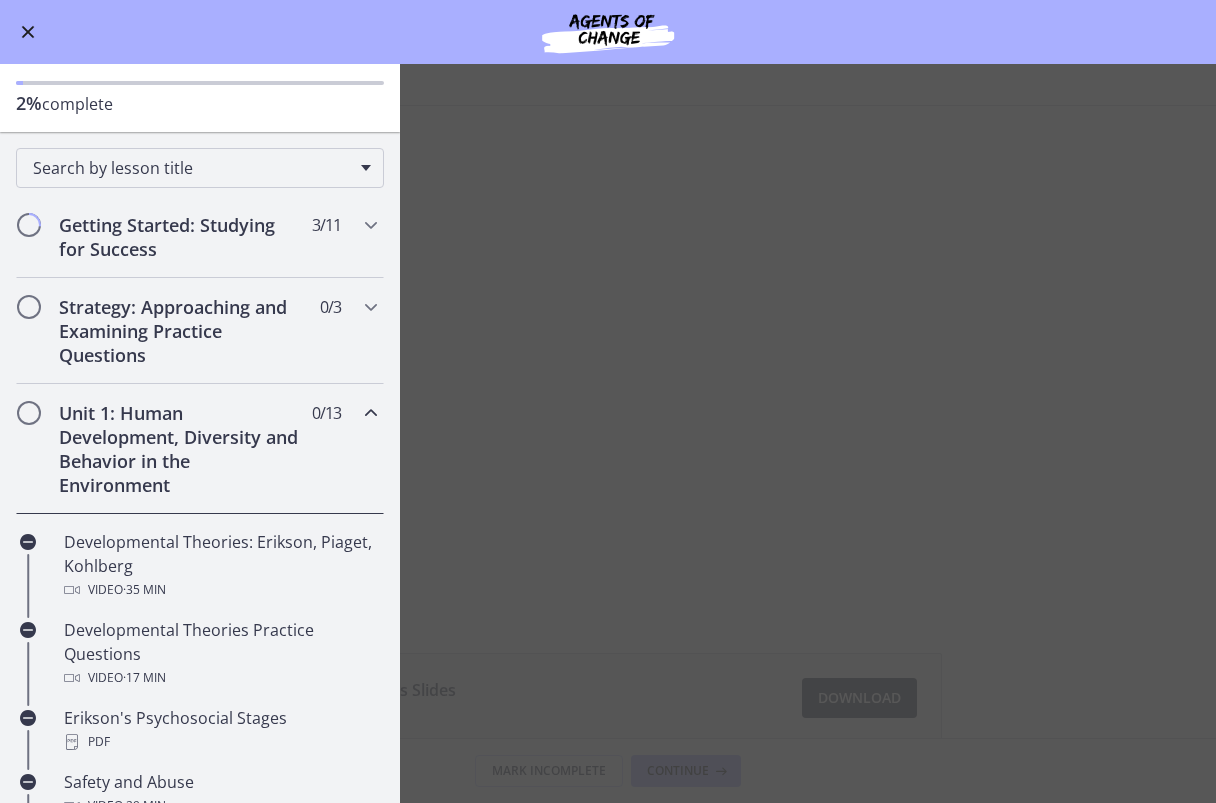 scroll, scrollTop: 0, scrollLeft: 0, axis: both 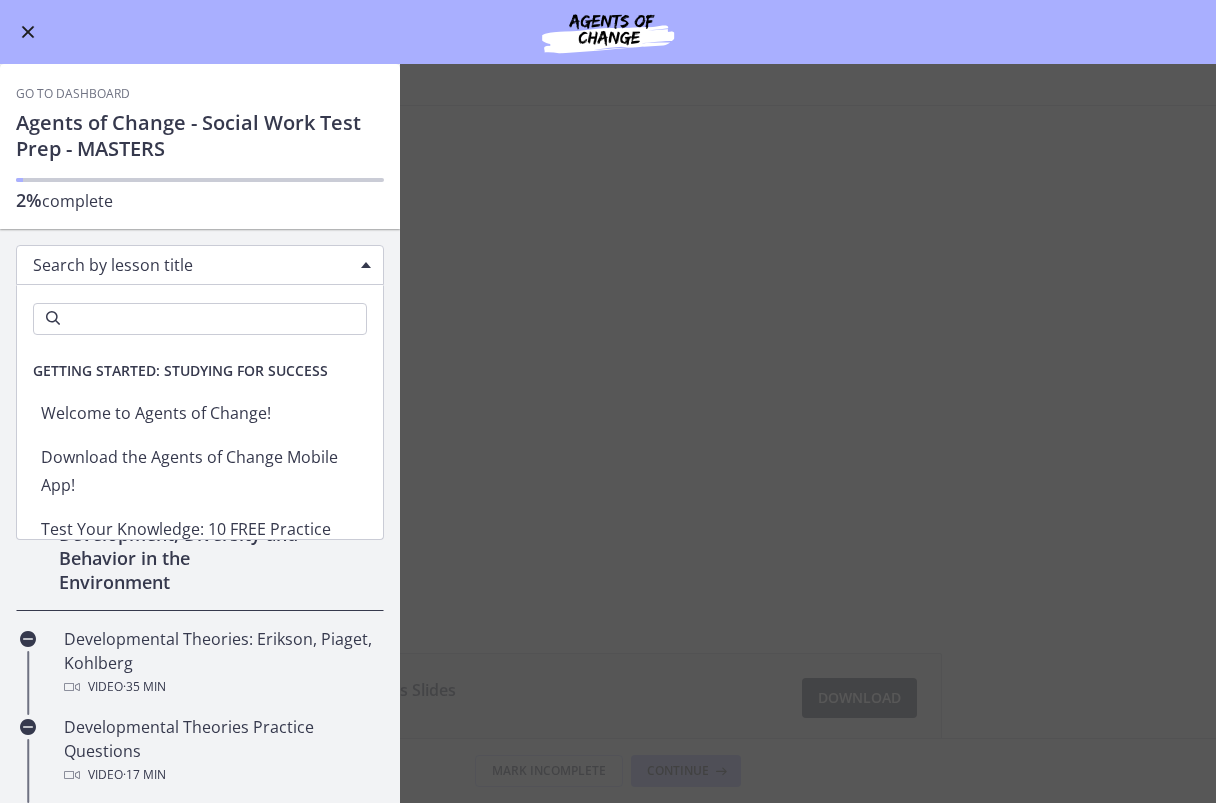 click on "Search by lesson title" at bounding box center [192, 265] 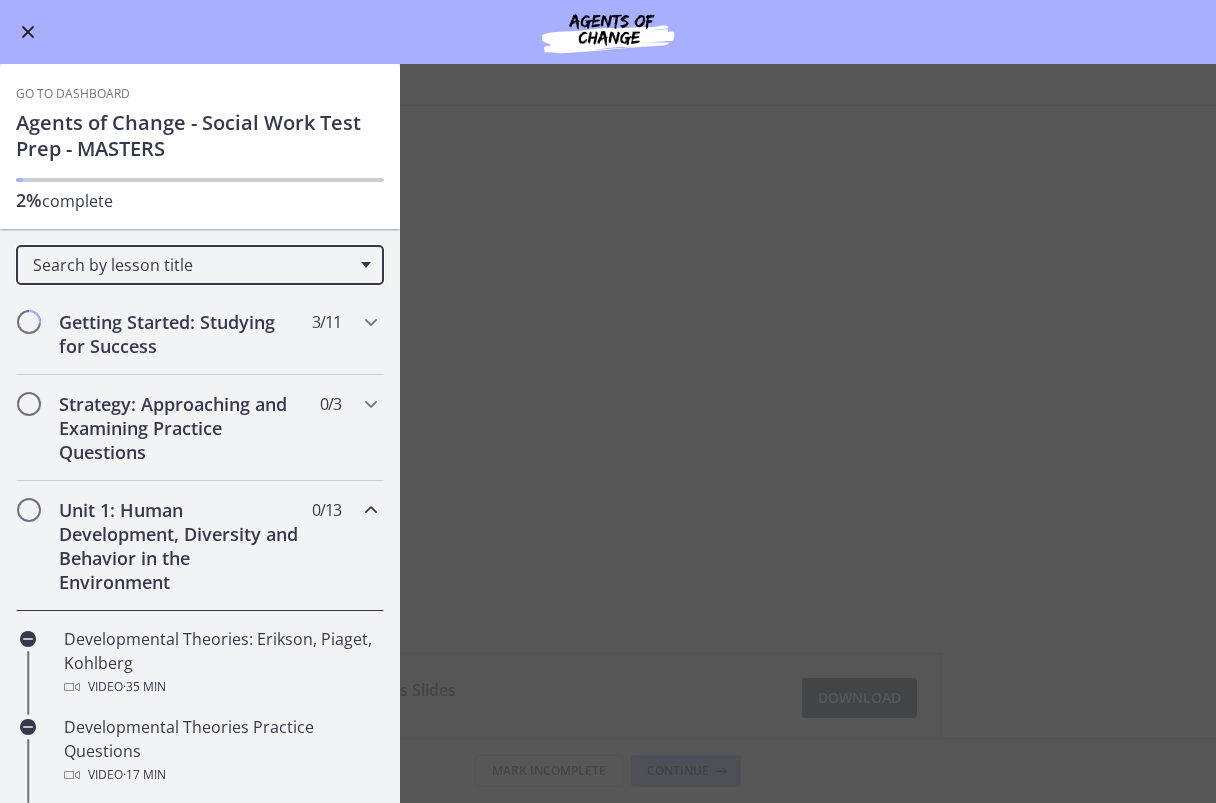 click at bounding box center (28, 32) 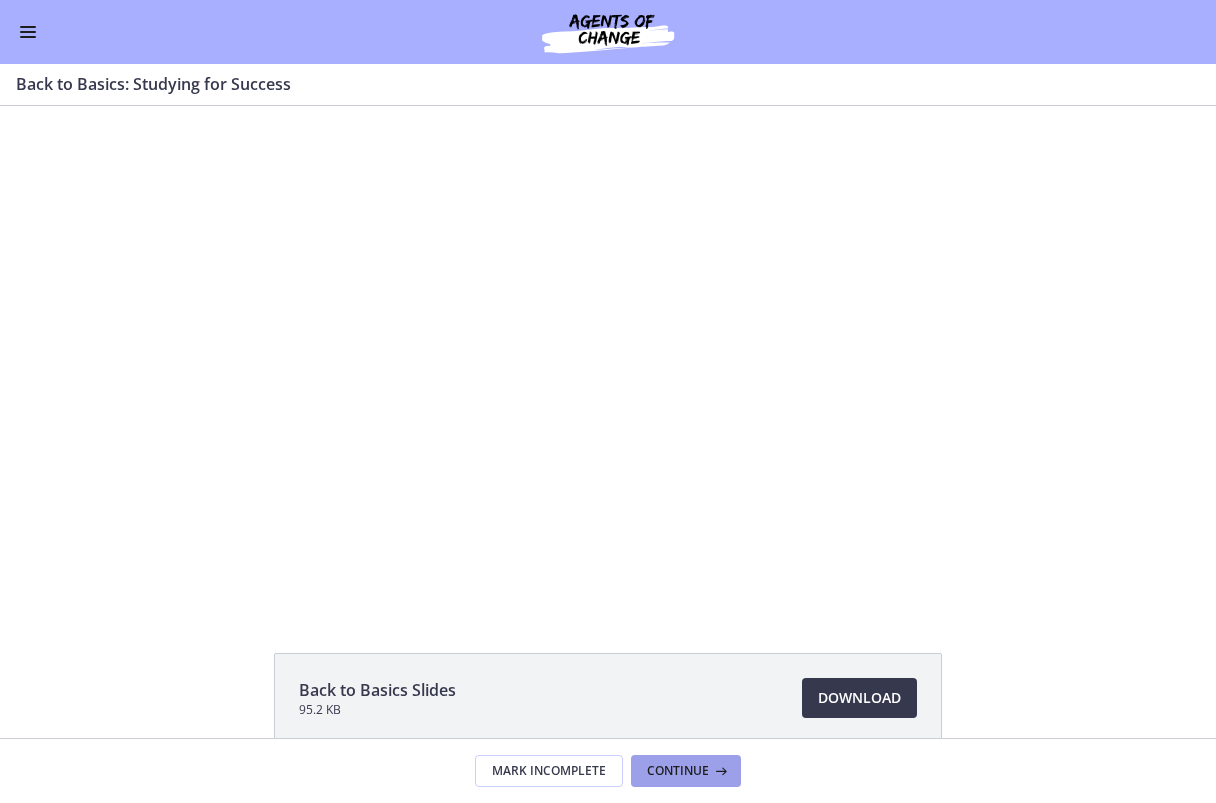 click on "Continue" at bounding box center (678, 771) 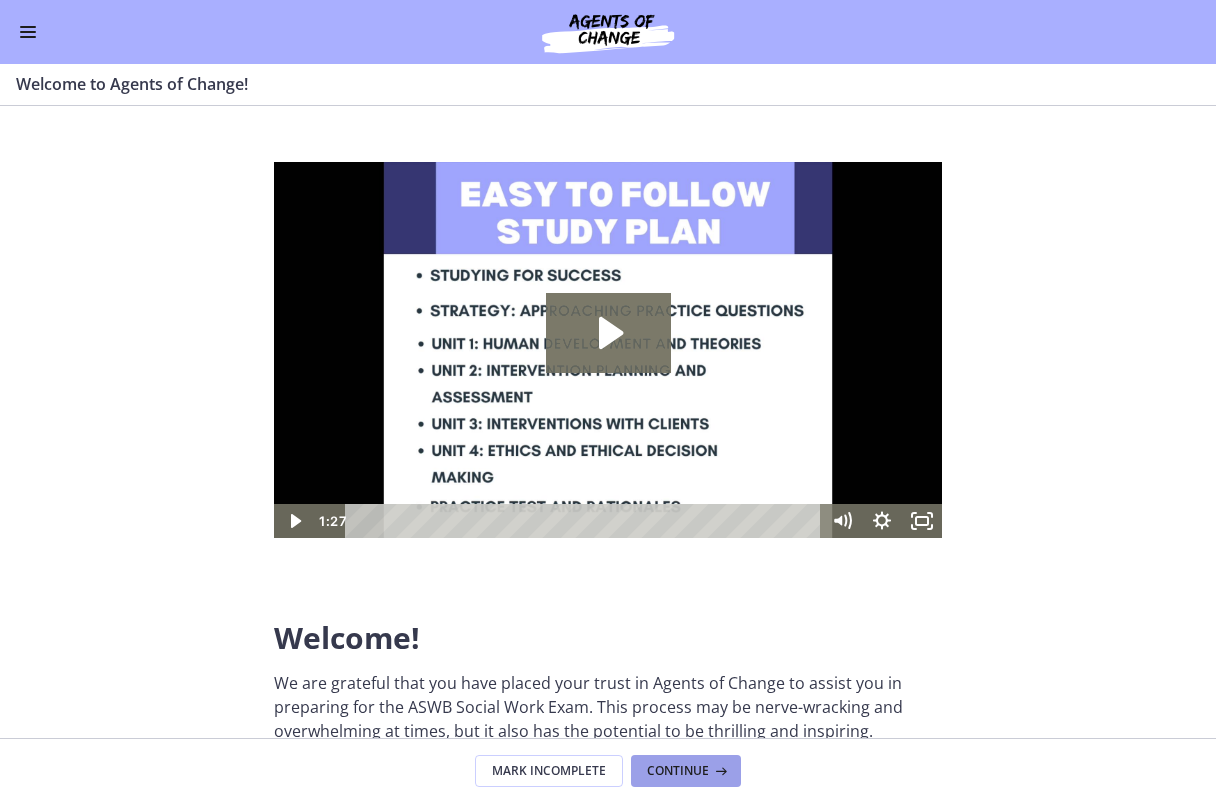 scroll, scrollTop: 0, scrollLeft: 0, axis: both 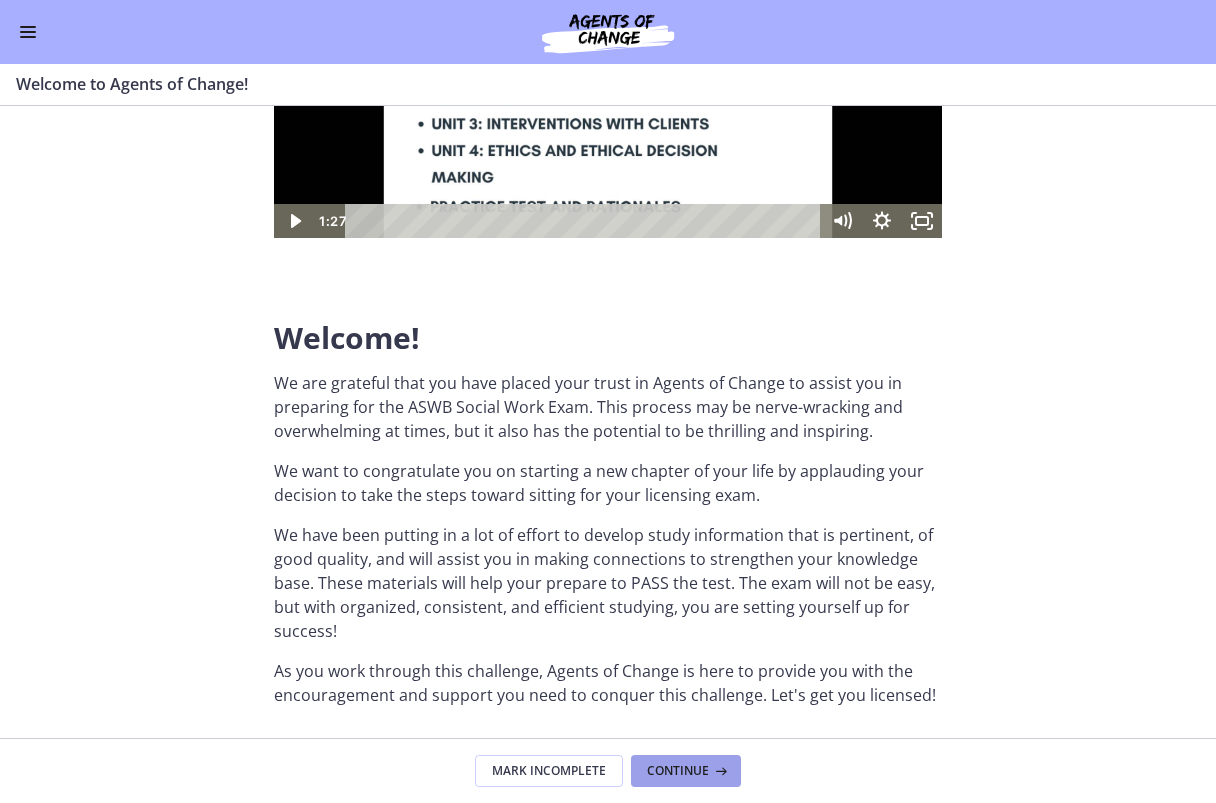 click on "Continue" at bounding box center (678, 771) 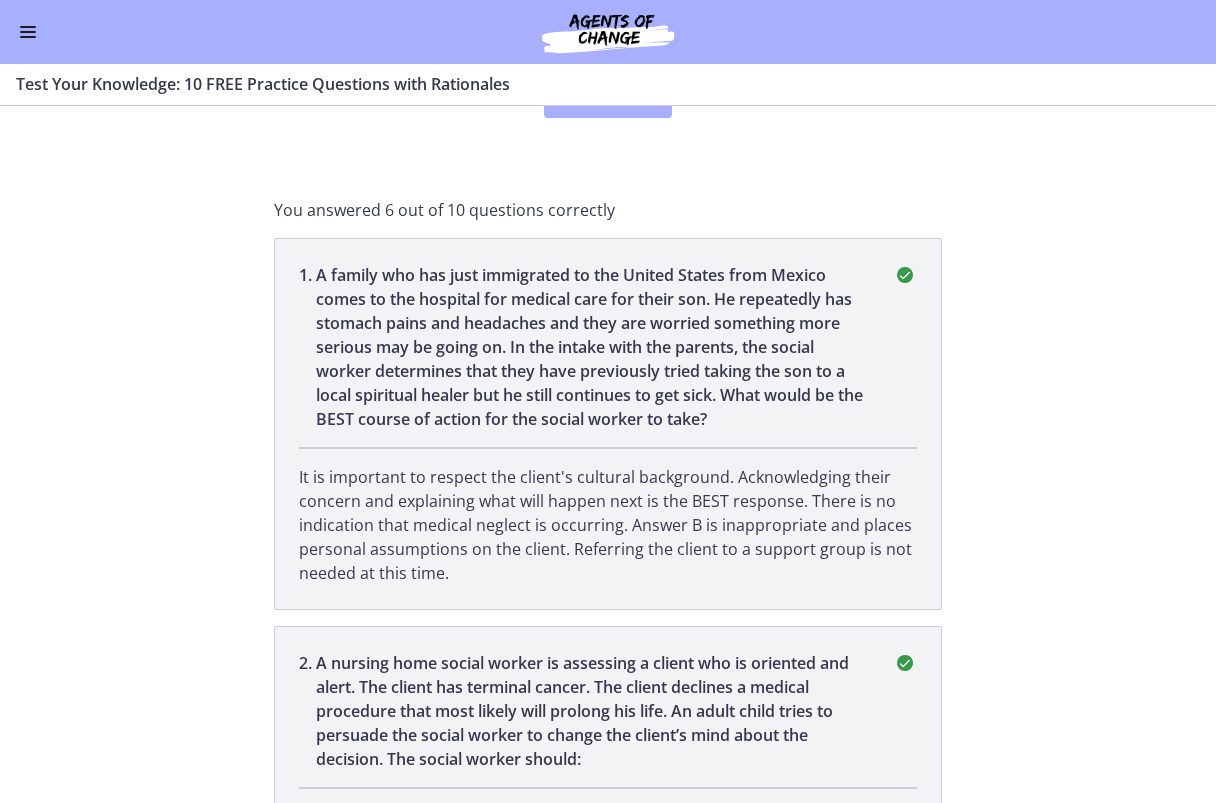 scroll, scrollTop: 0, scrollLeft: 0, axis: both 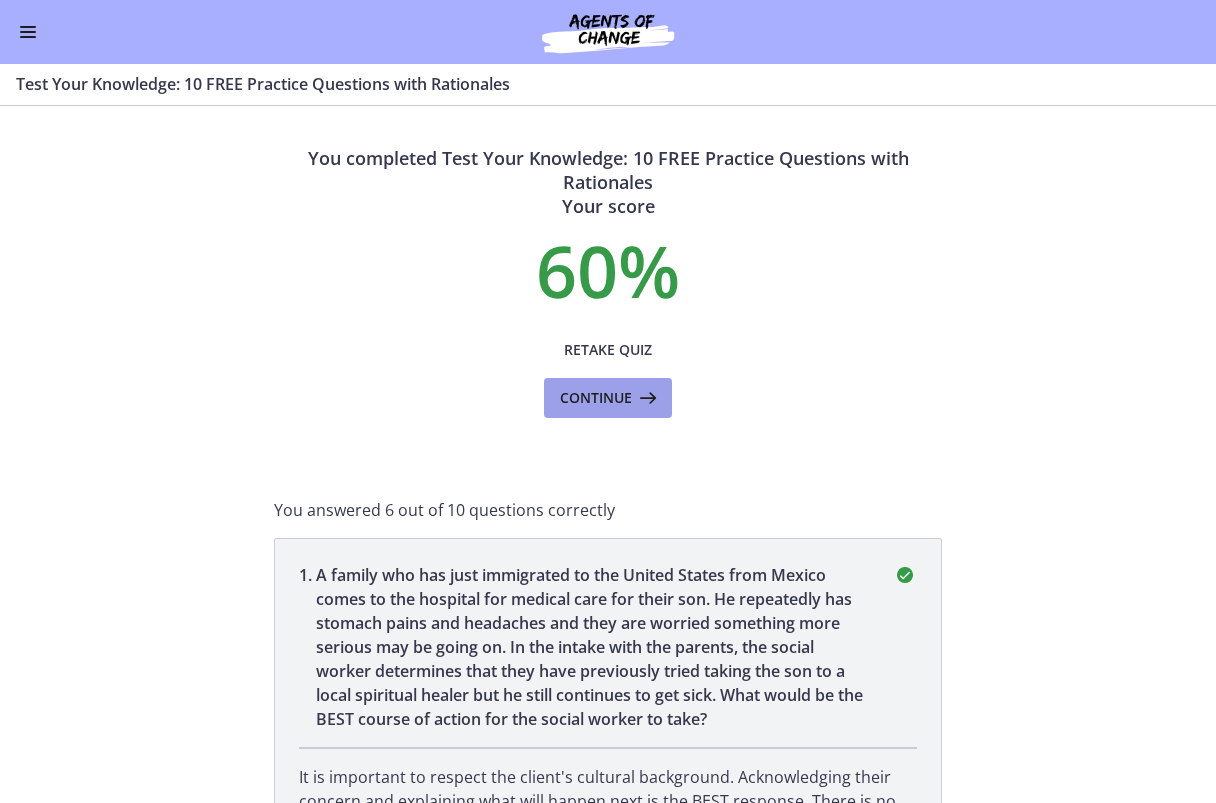 click on "Continue" at bounding box center [608, 398] 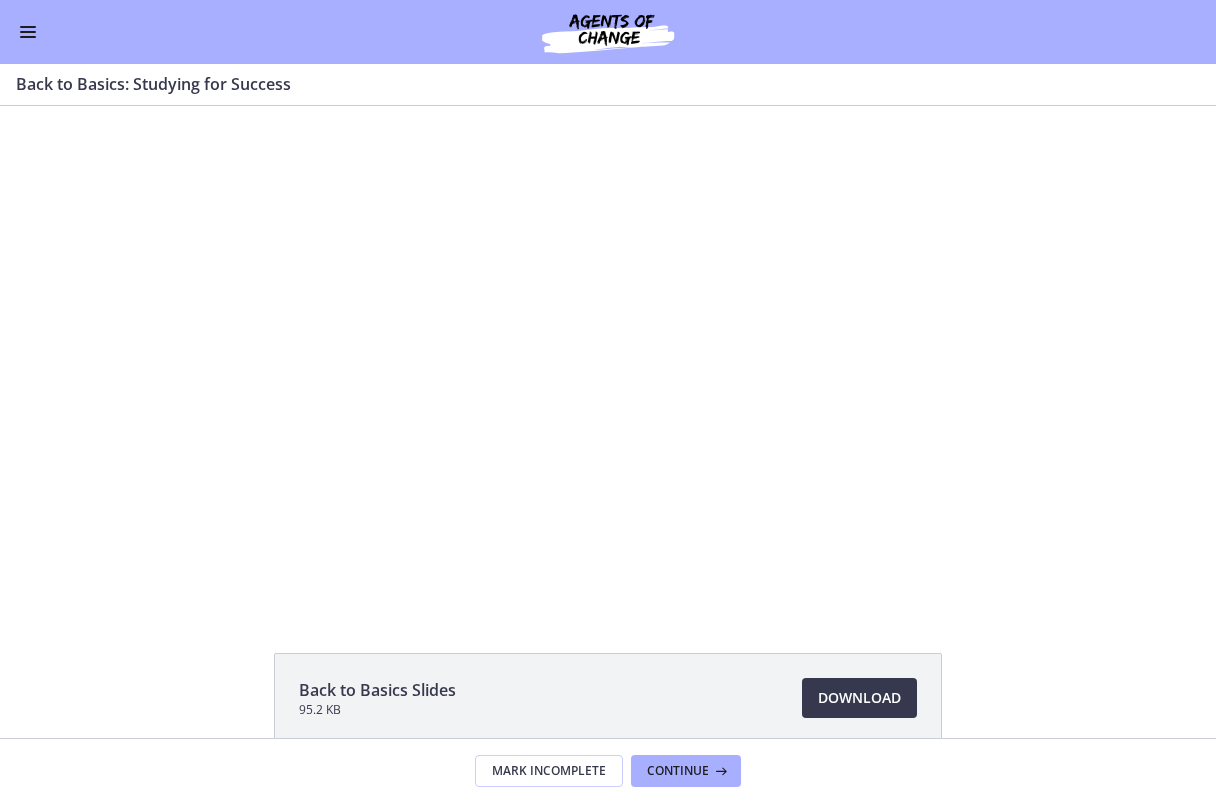scroll, scrollTop: 0, scrollLeft: 0, axis: both 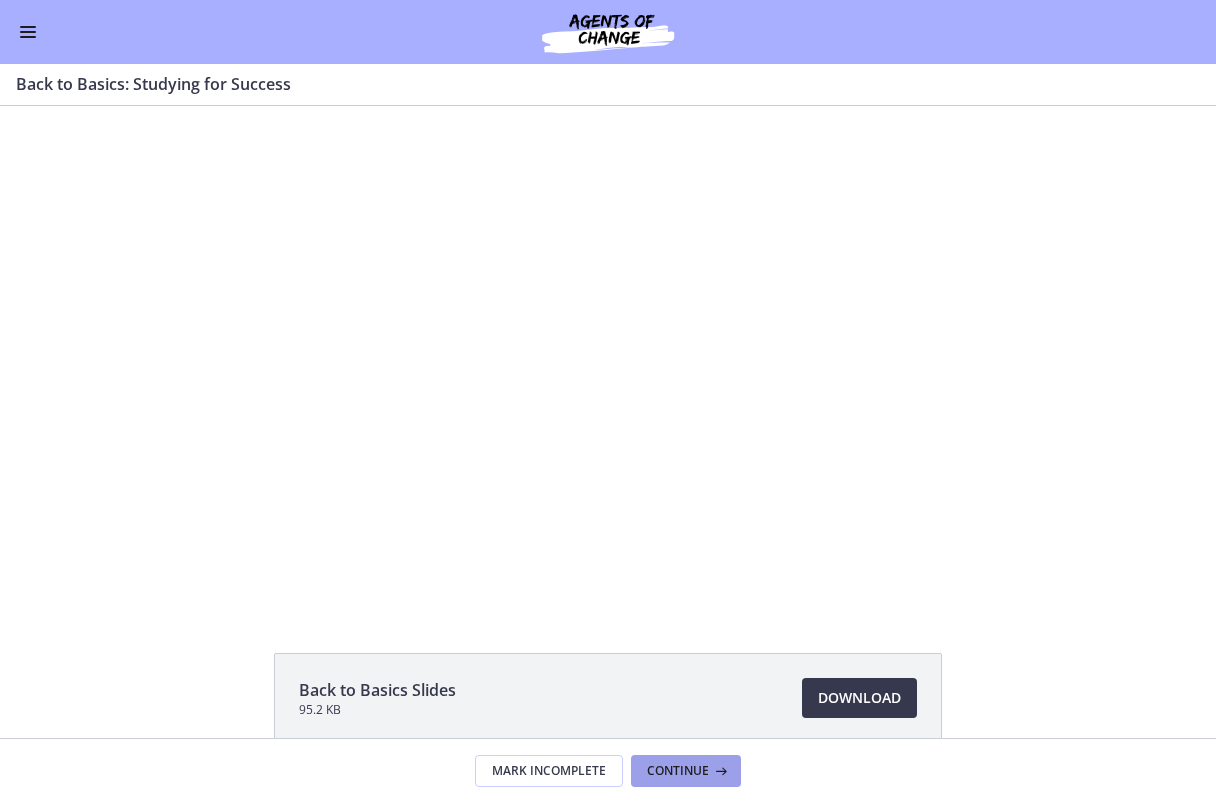 click at bounding box center [719, 771] 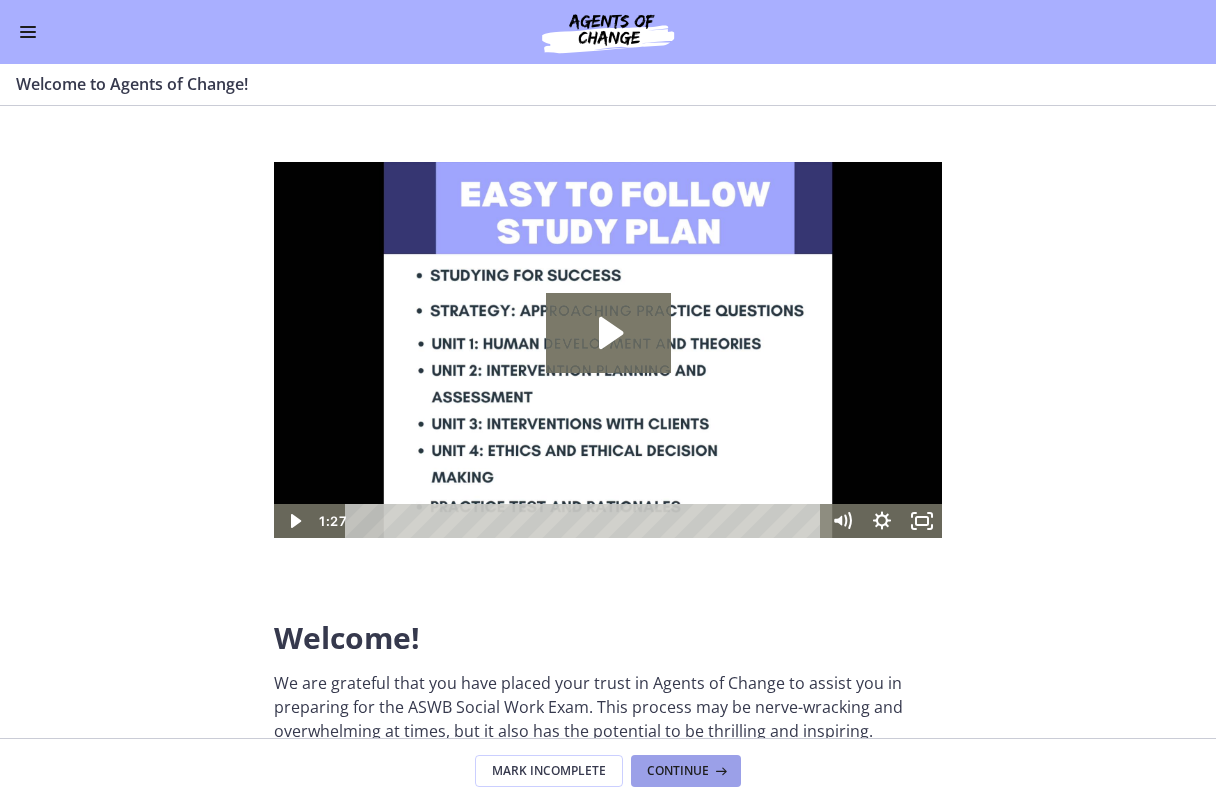 scroll, scrollTop: 0, scrollLeft: 0, axis: both 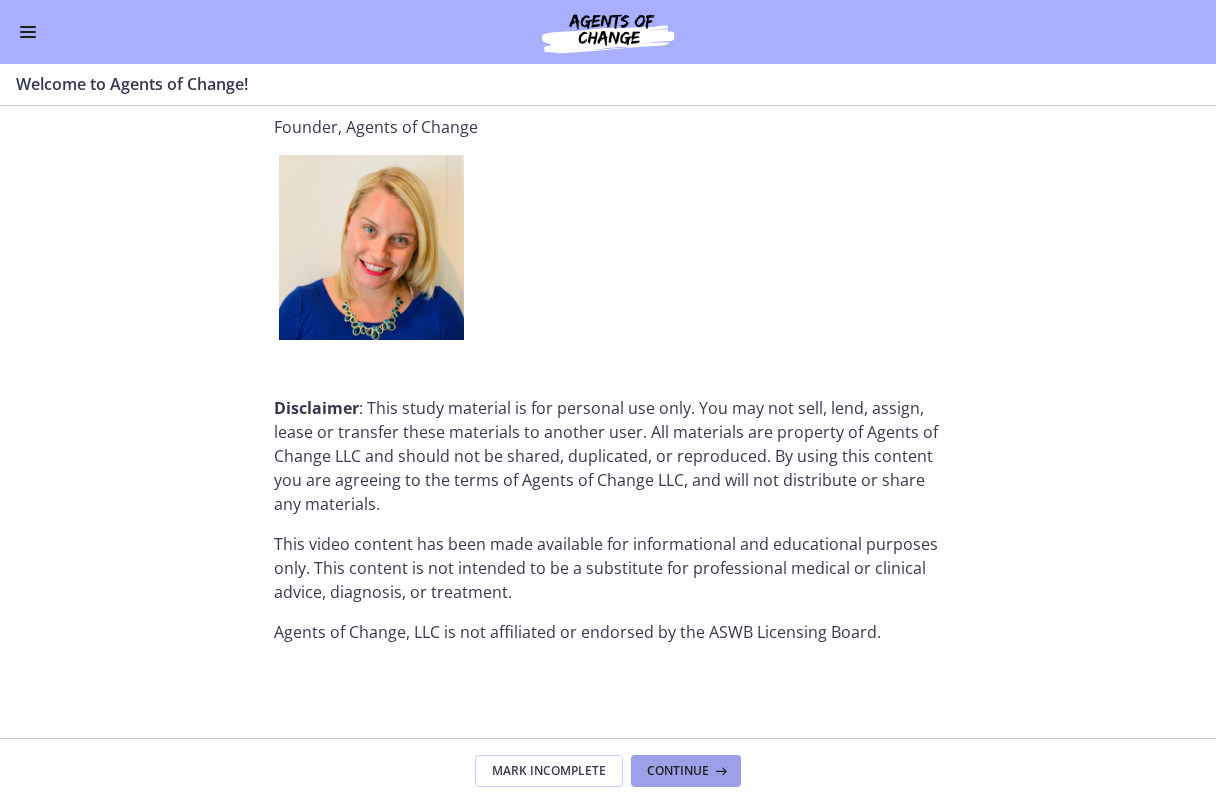 click on "Continue" at bounding box center (678, 771) 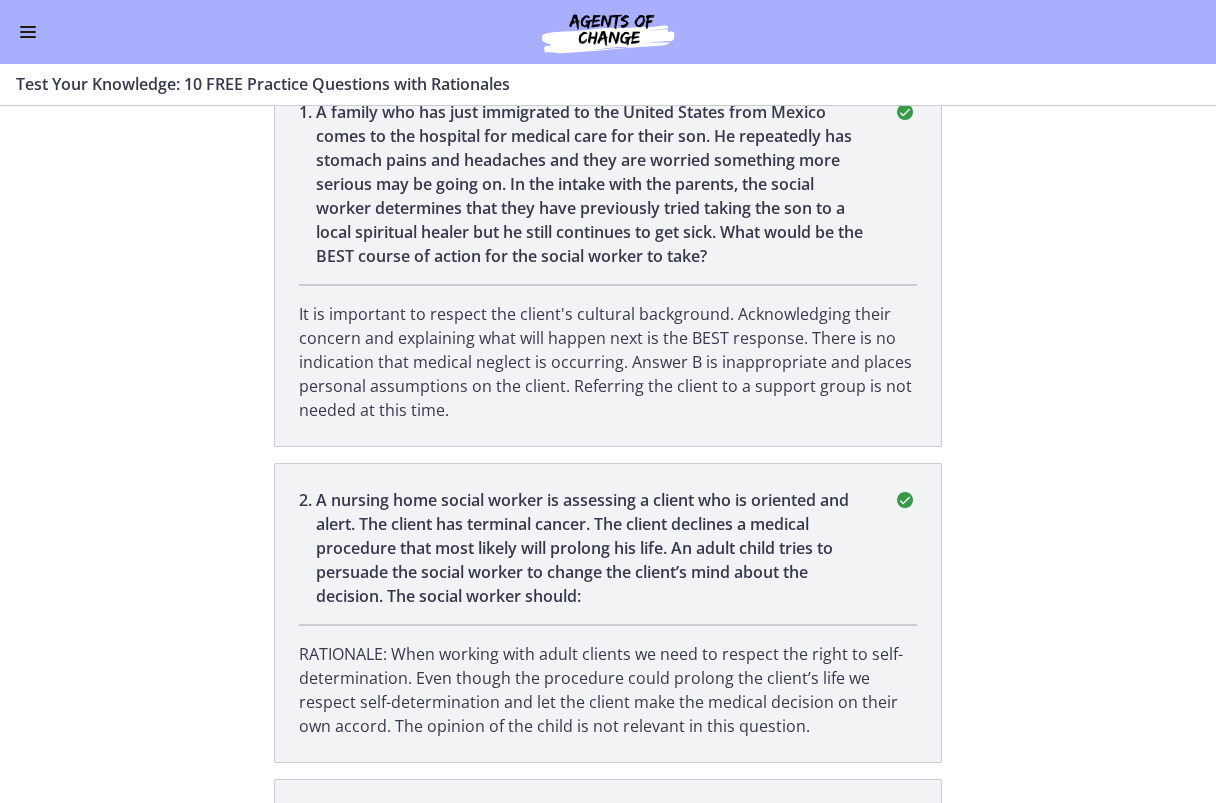 scroll, scrollTop: 0, scrollLeft: 0, axis: both 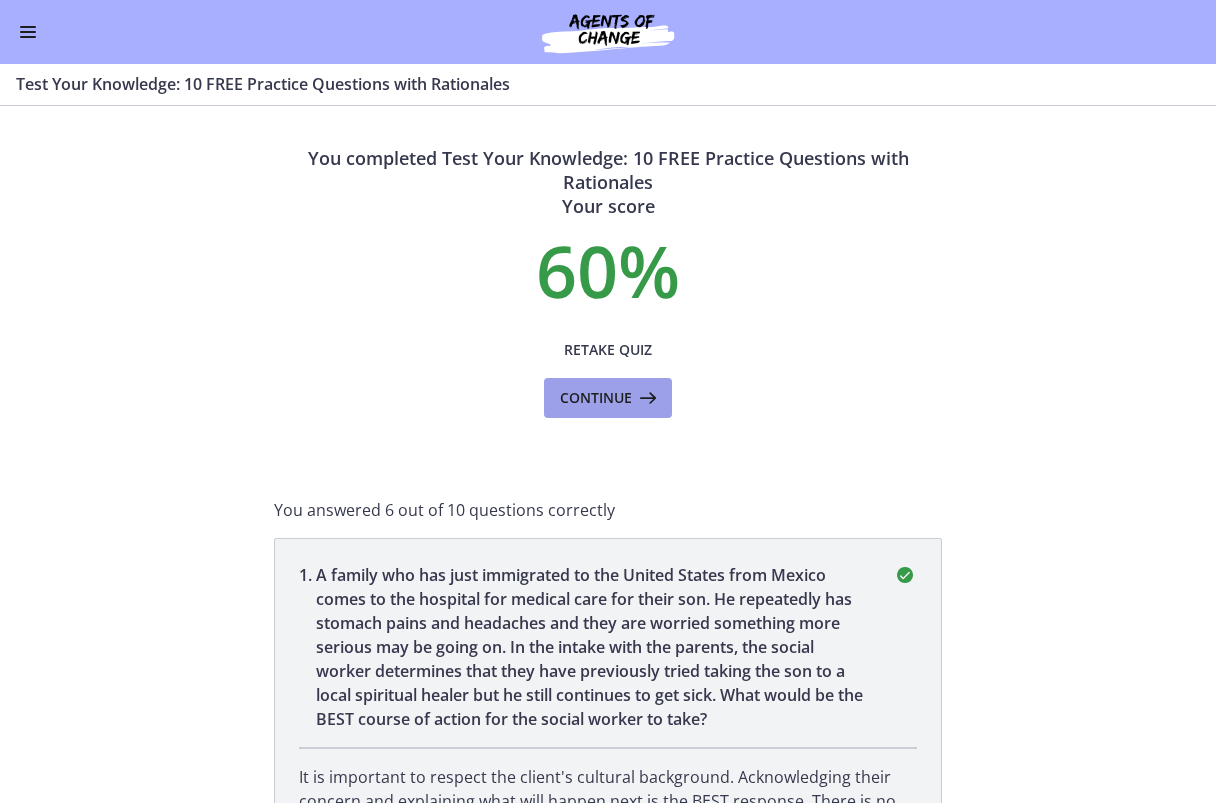 click on "Continue" at bounding box center (596, 398) 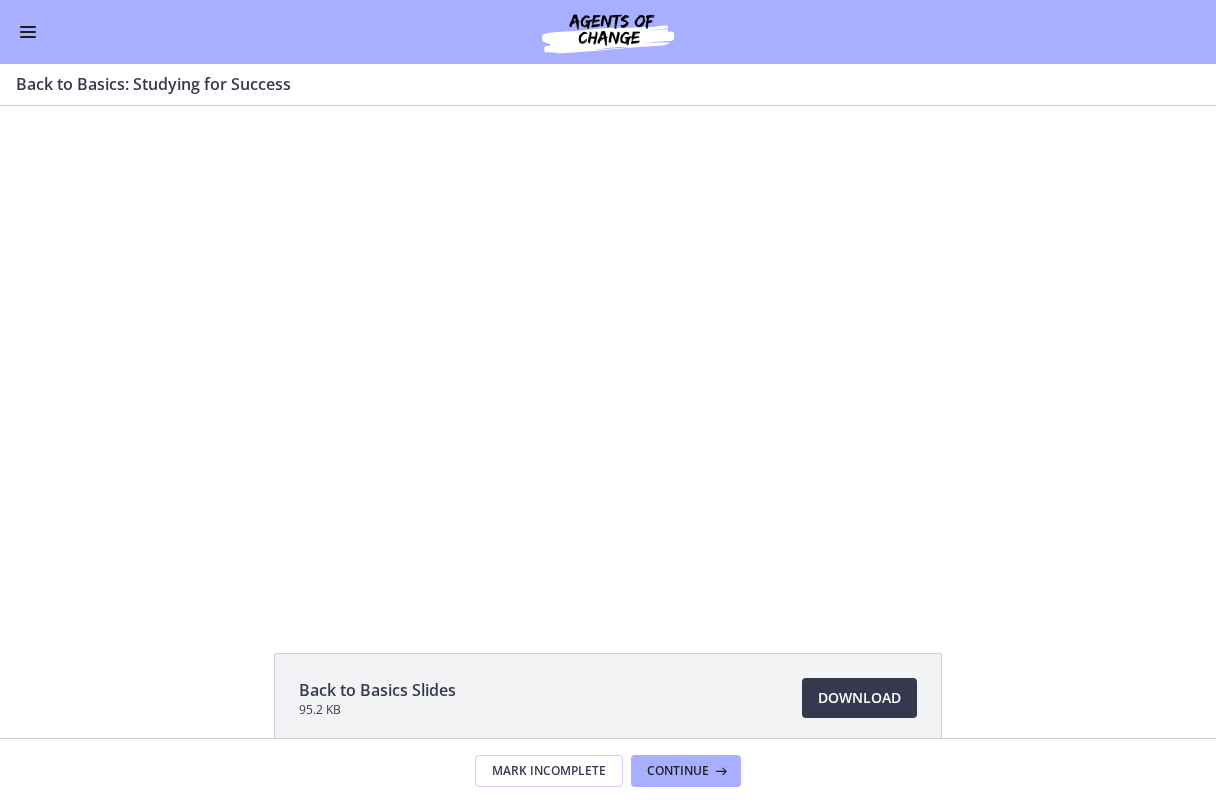 scroll, scrollTop: 0, scrollLeft: 0, axis: both 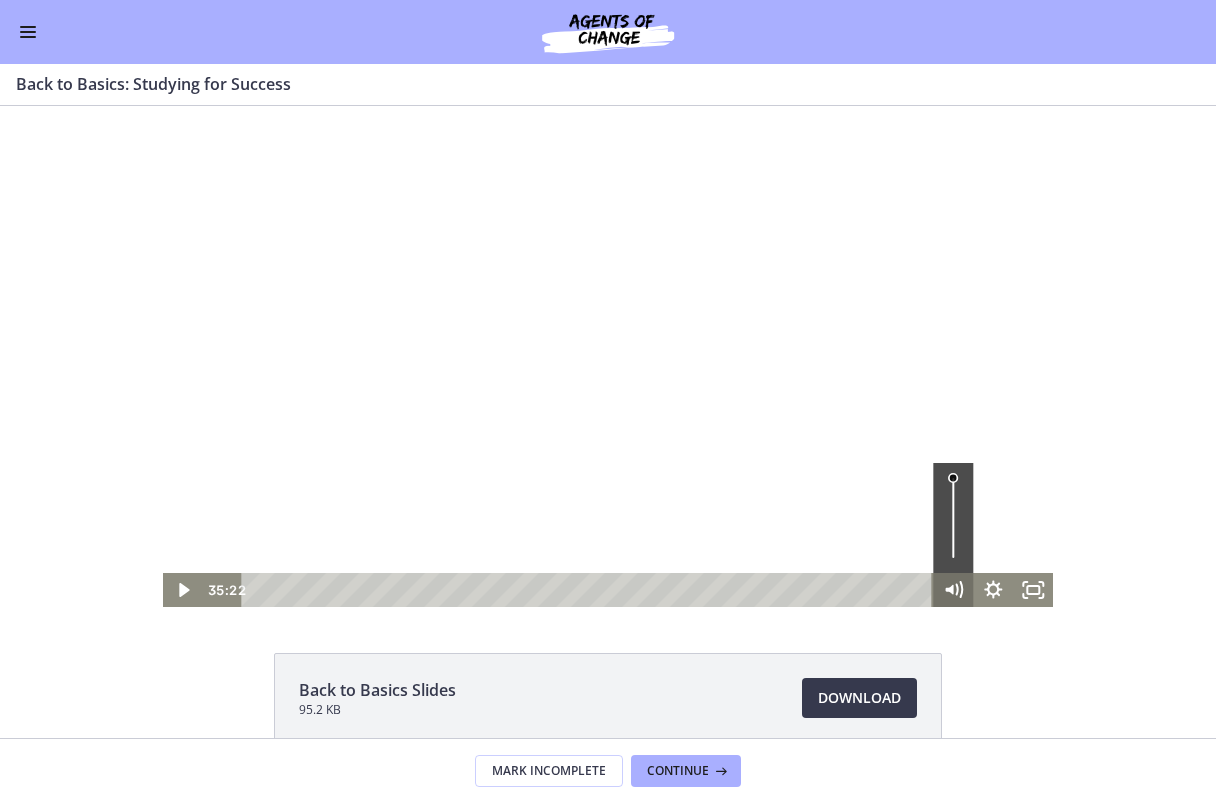 drag, startPoint x: 912, startPoint y: 589, endPoint x: 926, endPoint y: 592, distance: 14.3178215 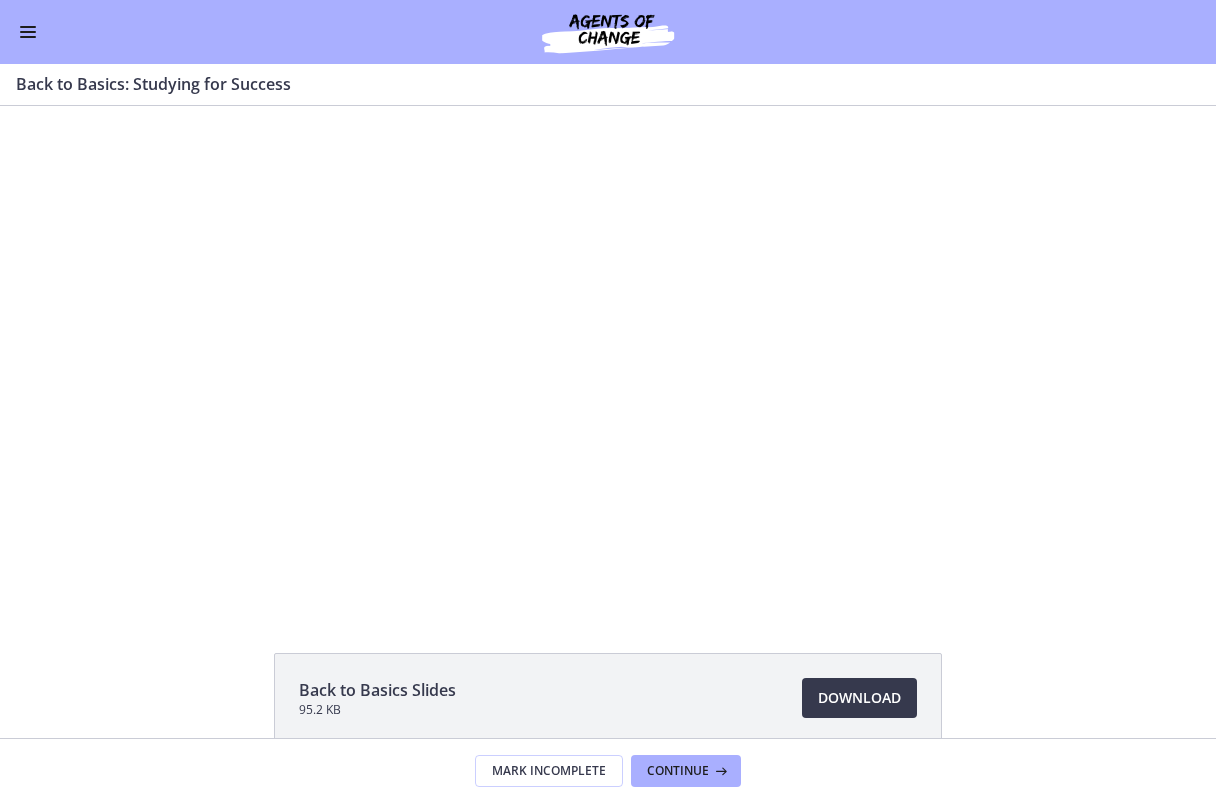 scroll, scrollTop: 0, scrollLeft: 0, axis: both 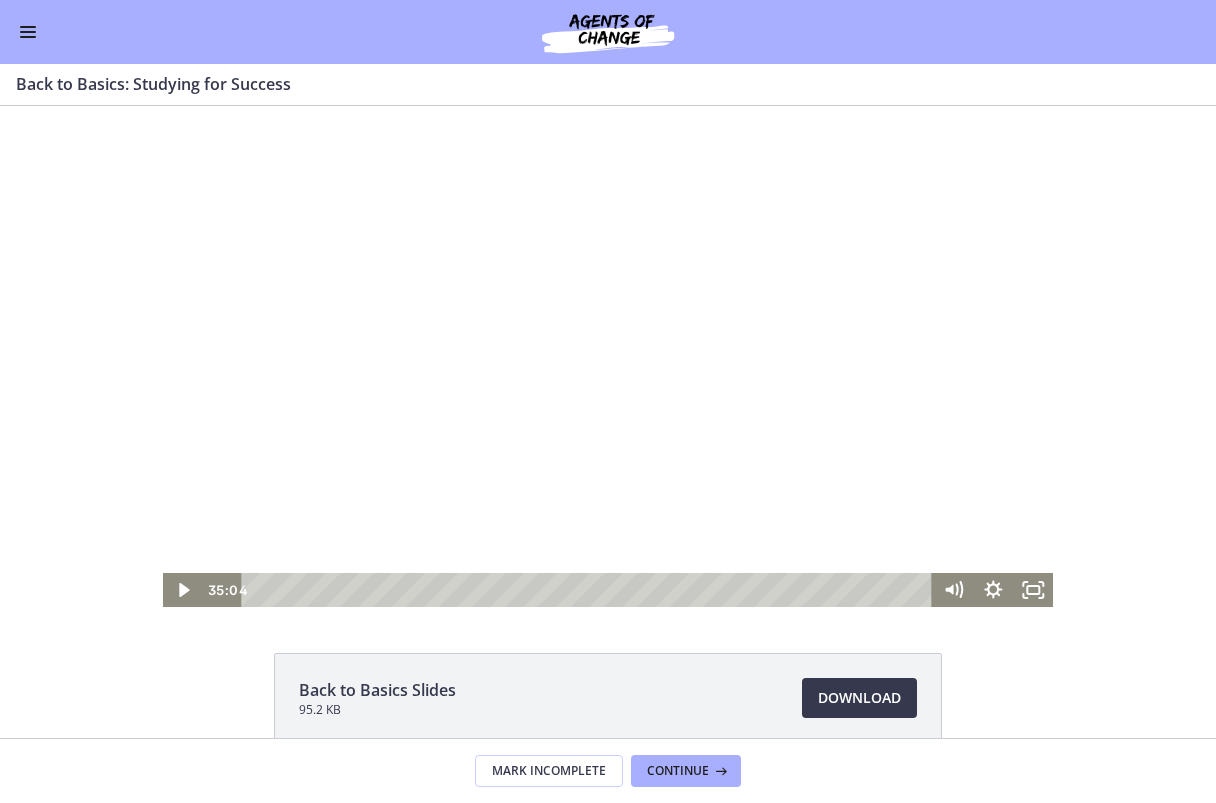 click at bounding box center [915, 589] 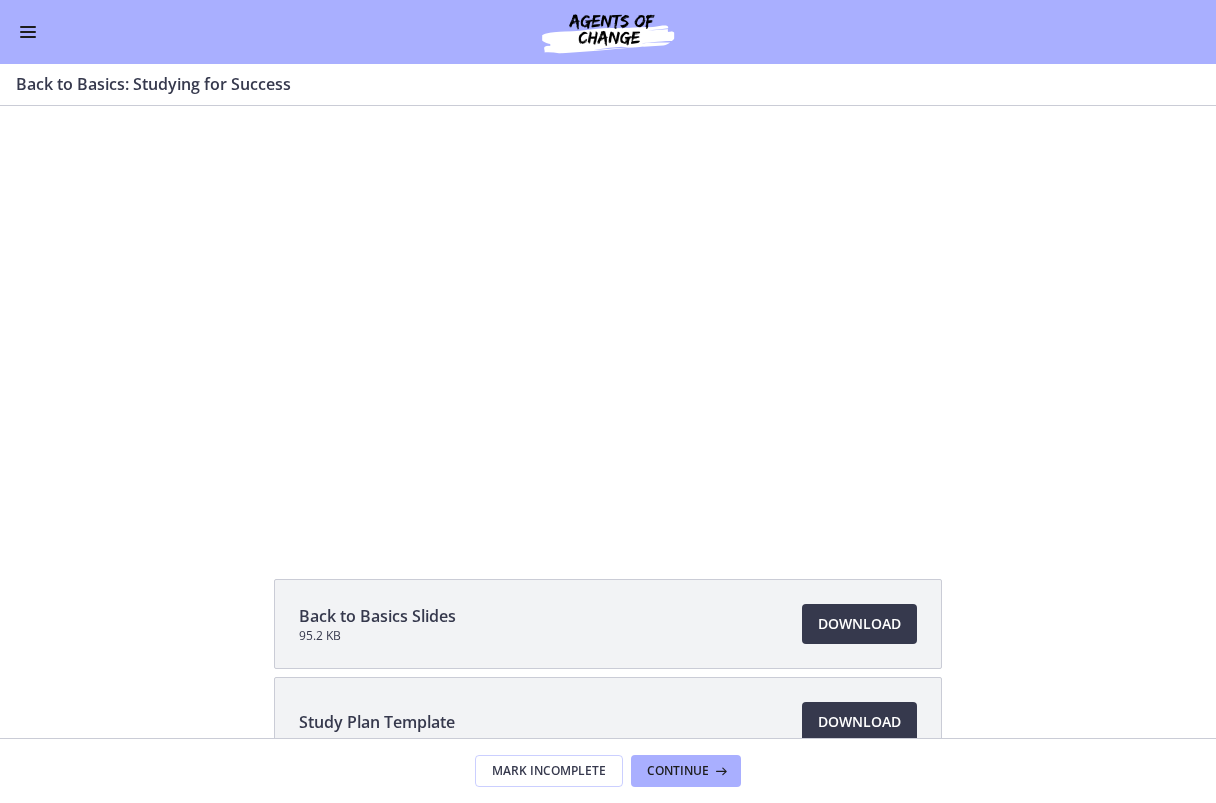 scroll, scrollTop: 199, scrollLeft: 0, axis: vertical 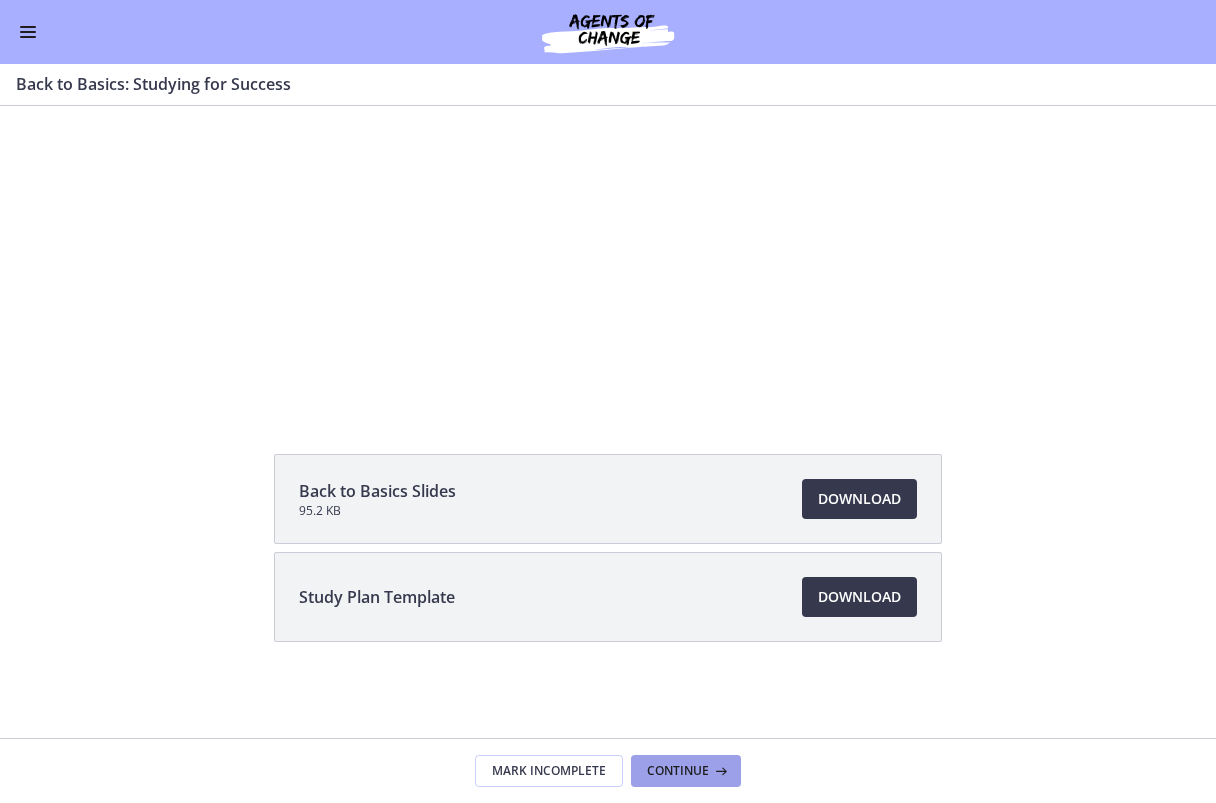 click on "Continue" at bounding box center [678, 771] 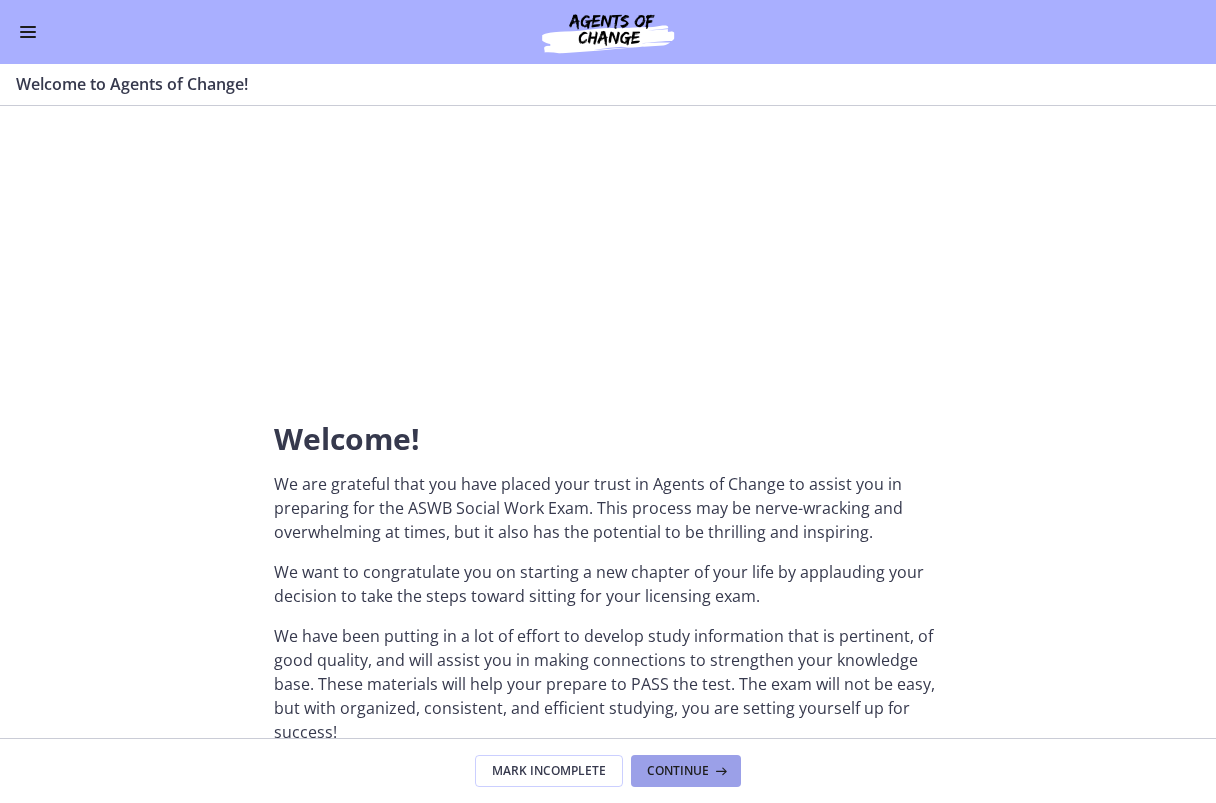 scroll, scrollTop: 0, scrollLeft: 0, axis: both 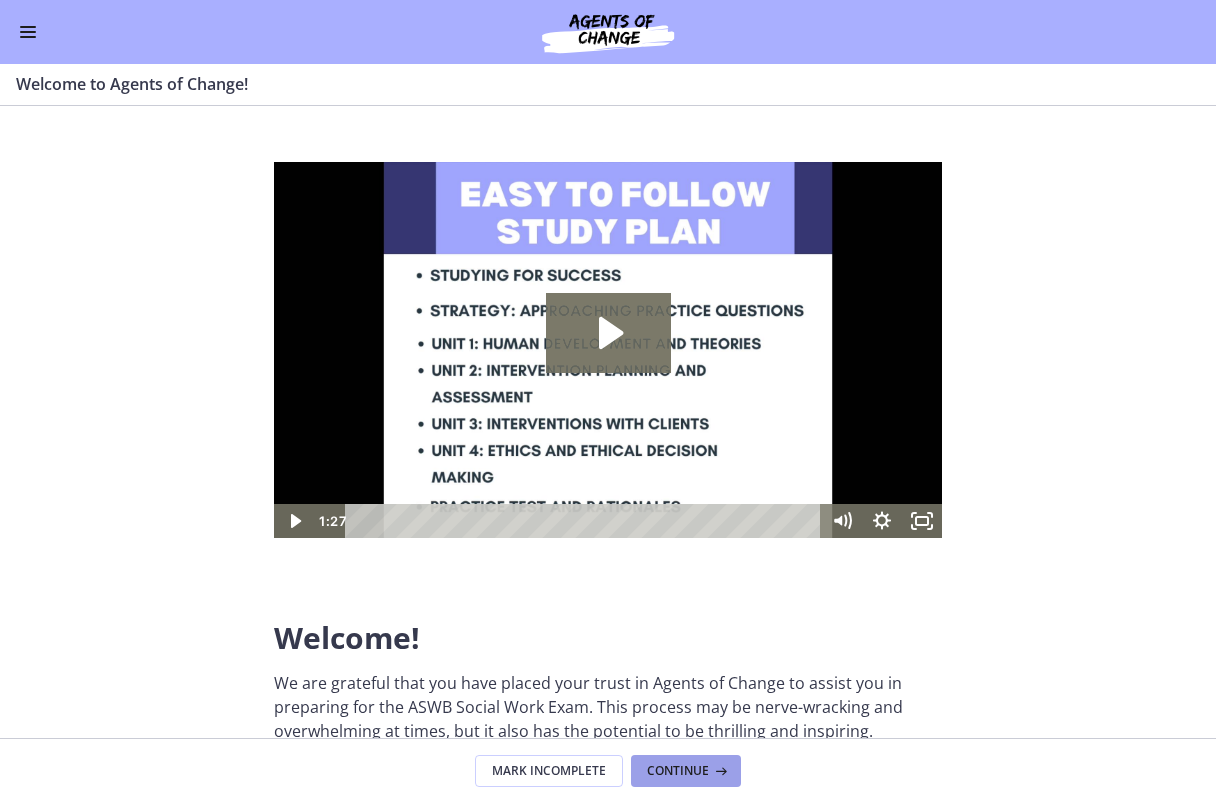 click on "Continue" at bounding box center [678, 771] 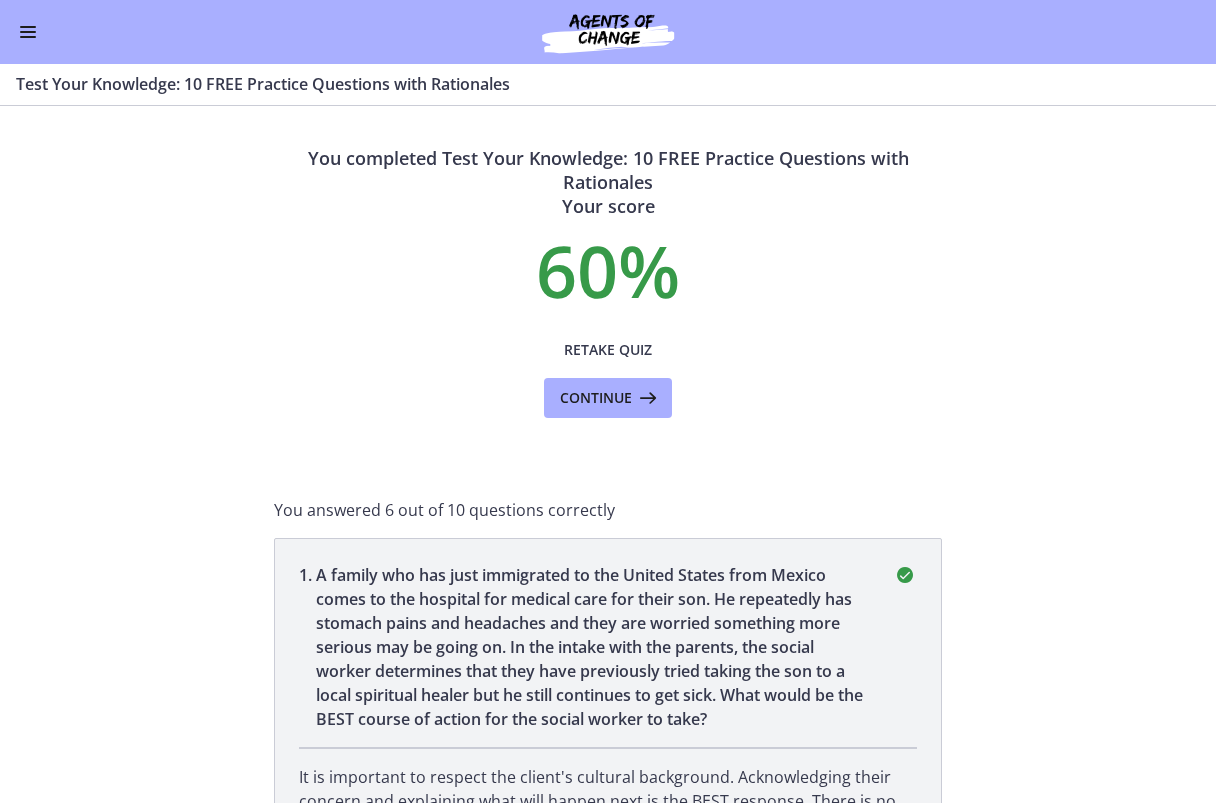 click on "Go to Dashboard" at bounding box center [608, 32] 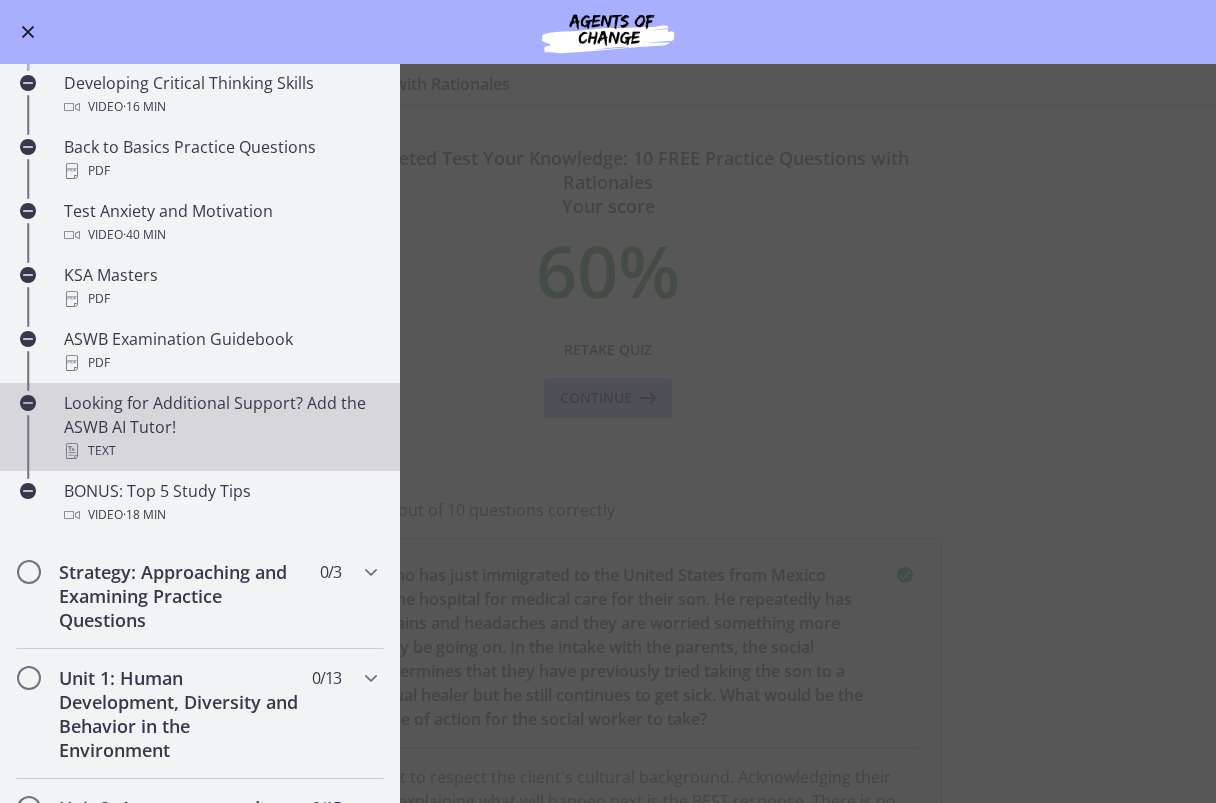 scroll, scrollTop: 1000, scrollLeft: 0, axis: vertical 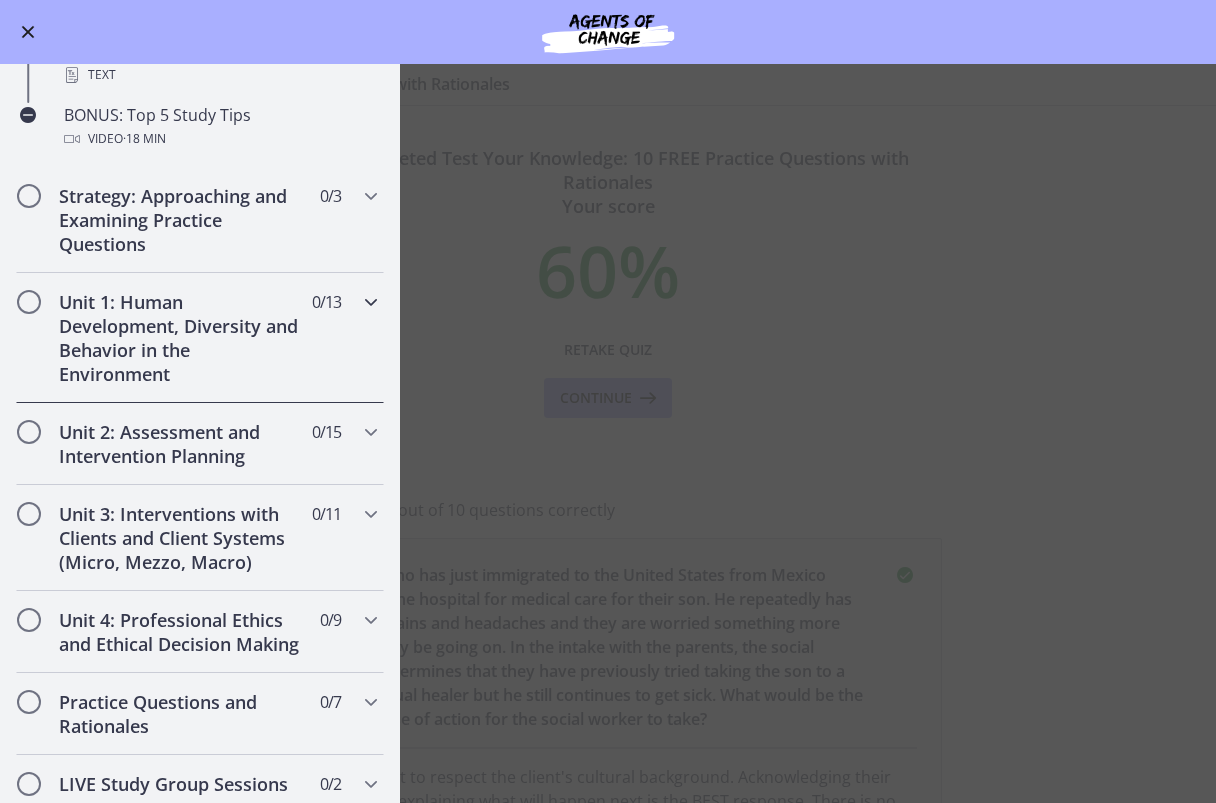 click at bounding box center (371, 302) 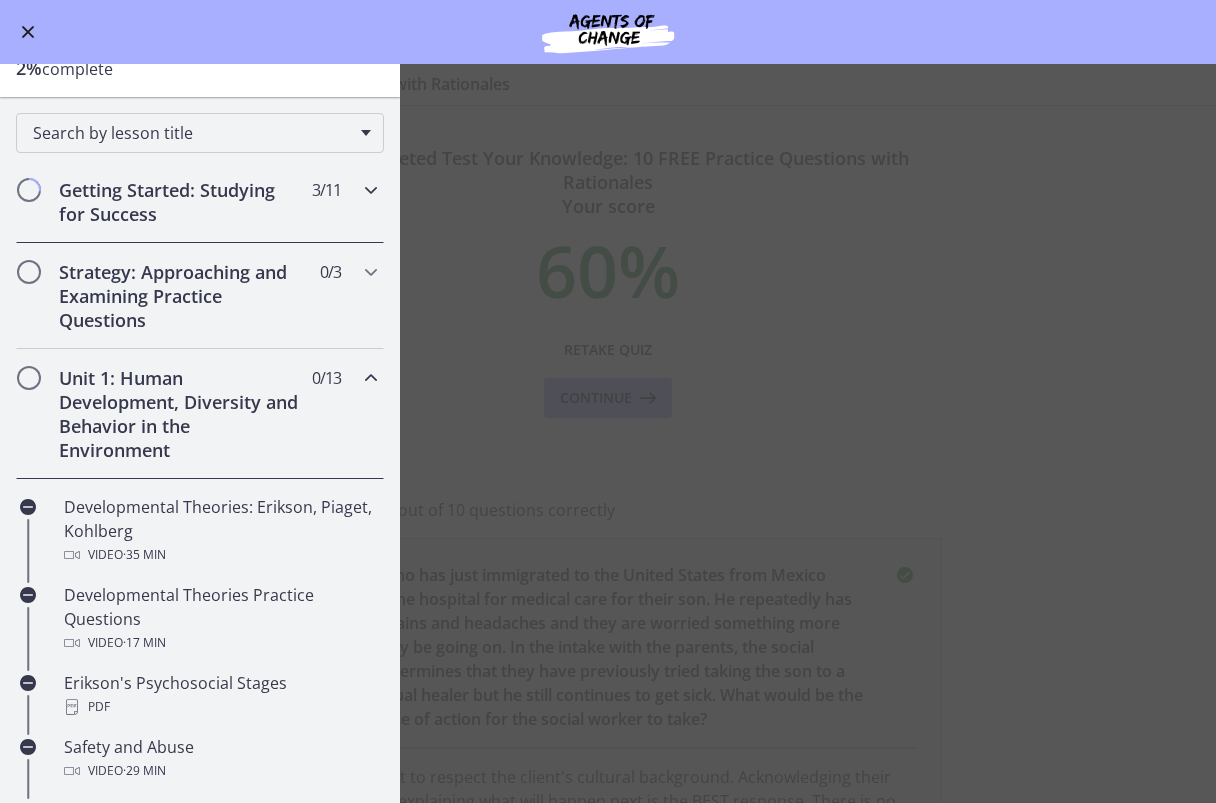 scroll, scrollTop: 100, scrollLeft: 0, axis: vertical 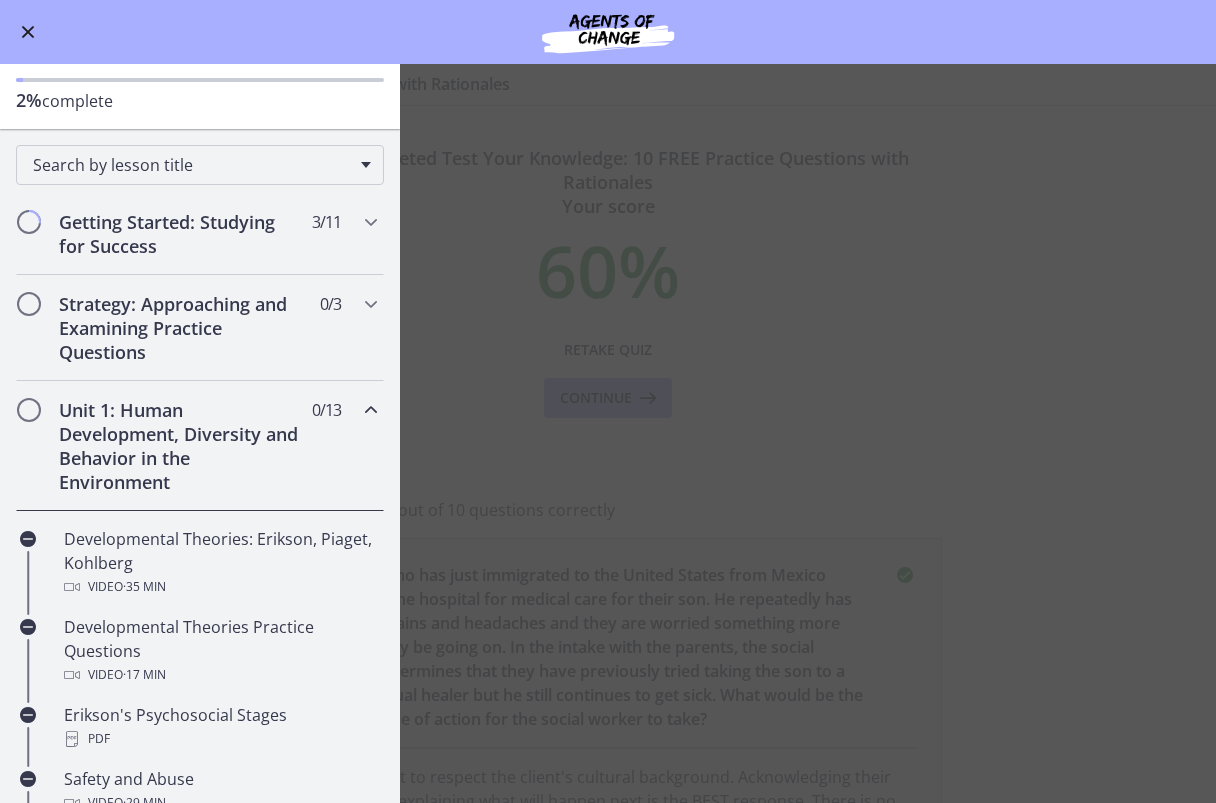 click at bounding box center [28, 32] 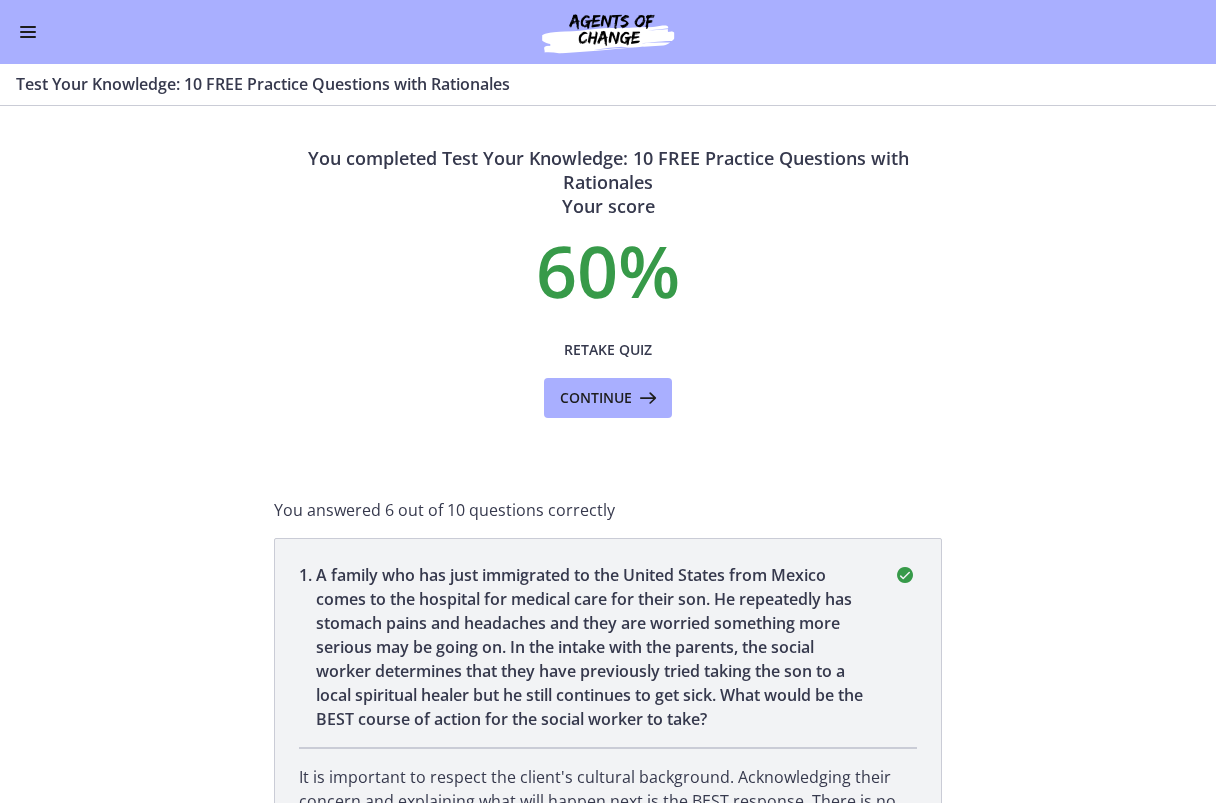 click at bounding box center (28, 32) 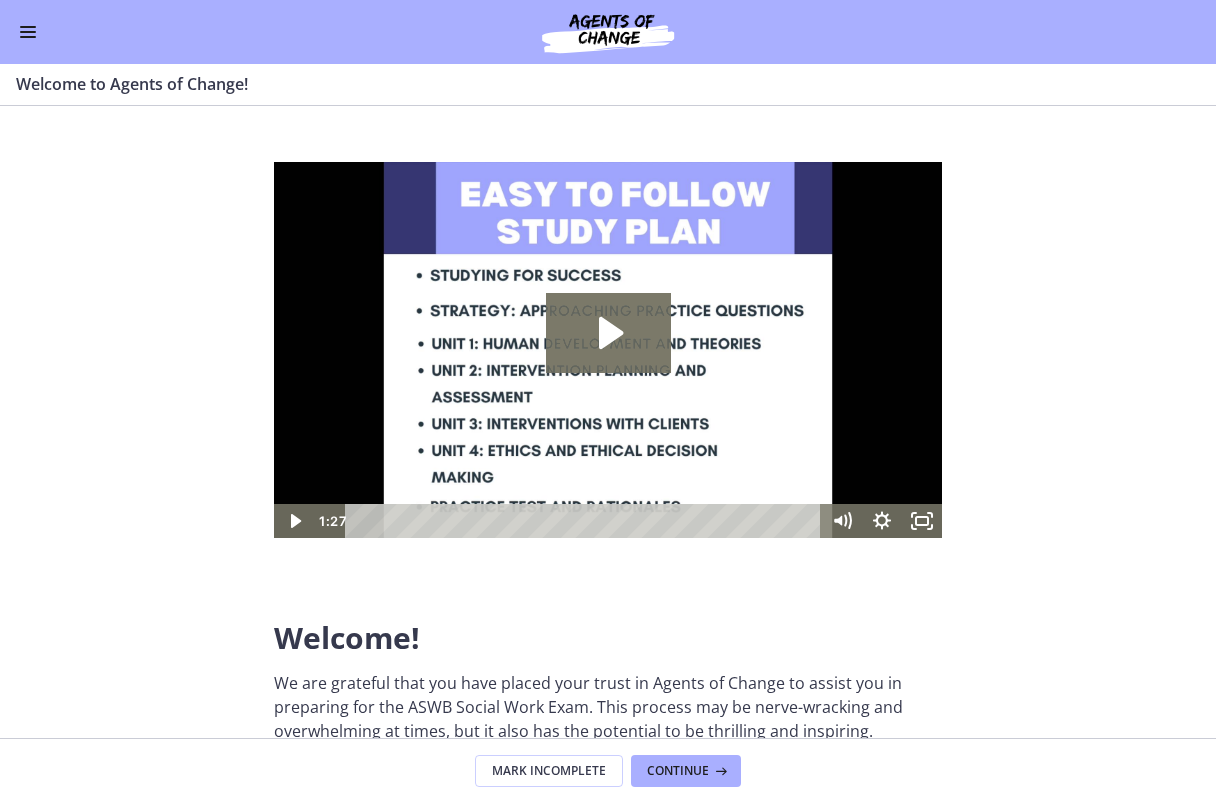 scroll, scrollTop: 0, scrollLeft: 0, axis: both 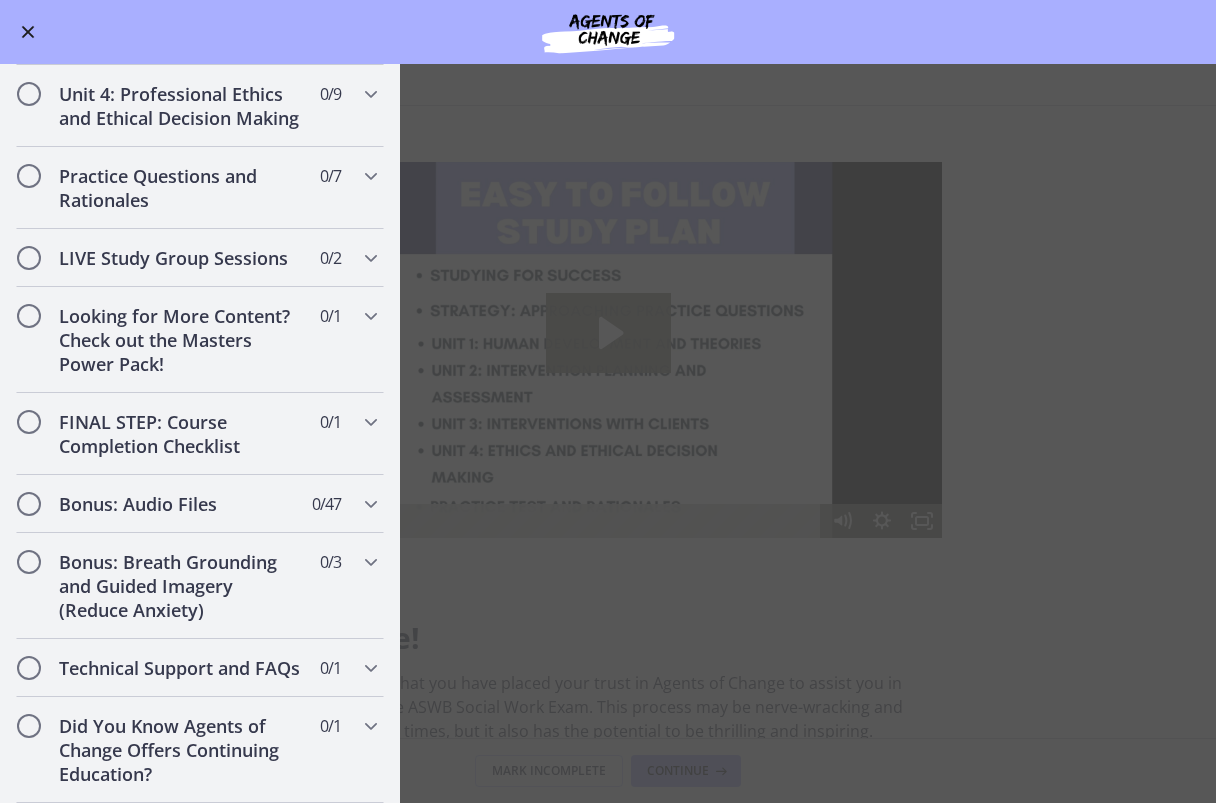 click at bounding box center [28, 32] 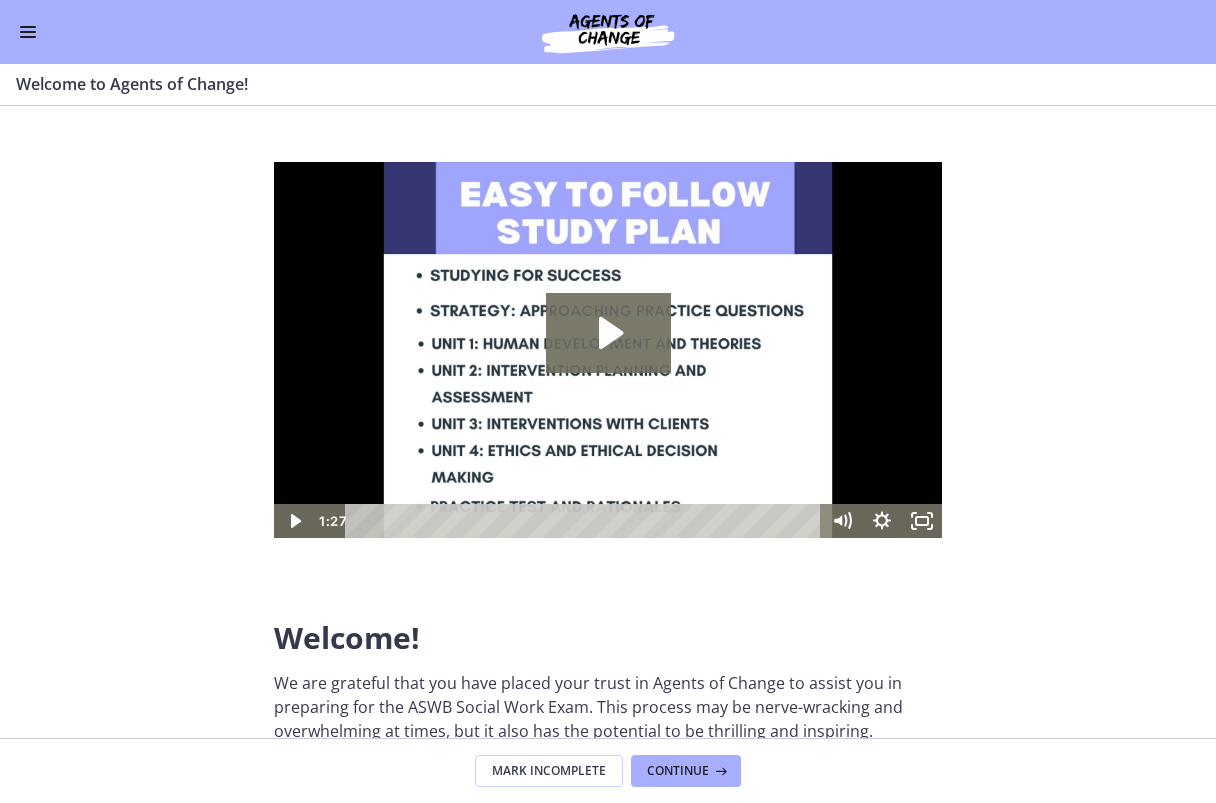 scroll, scrollTop: 0, scrollLeft: 0, axis: both 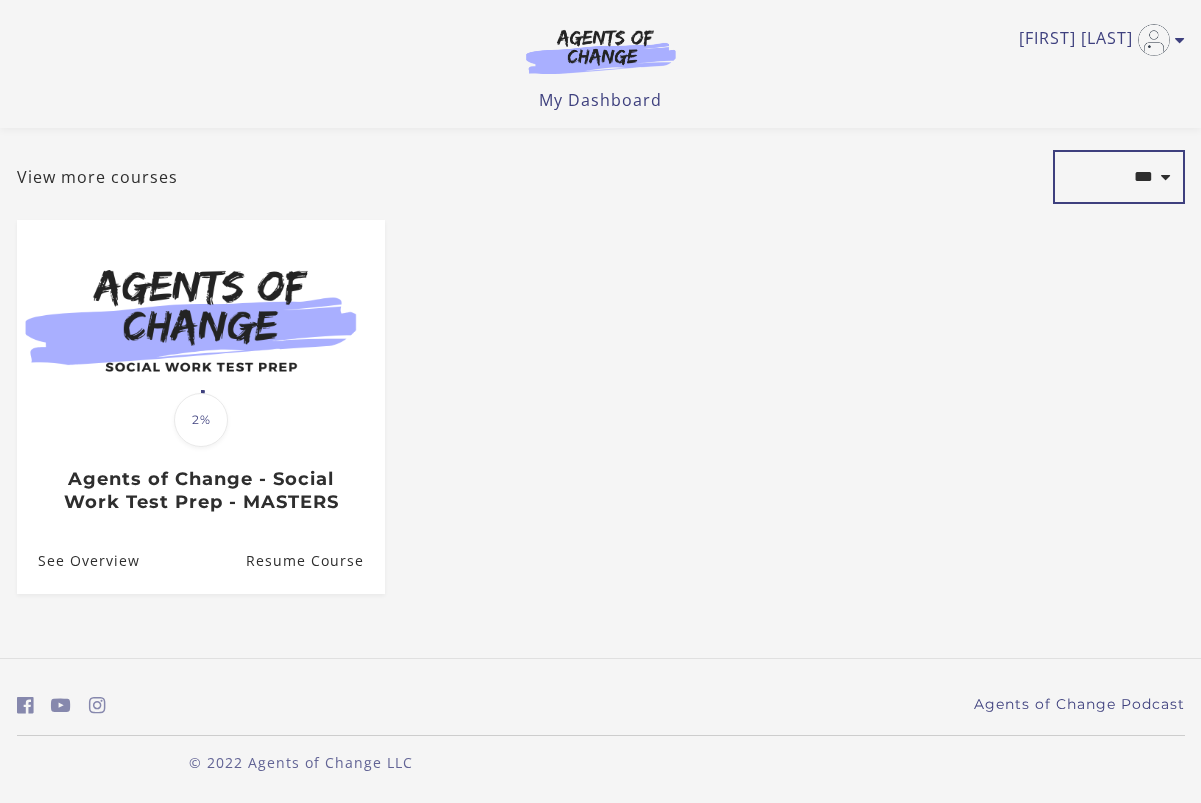 click on "**********" at bounding box center [1119, 177] 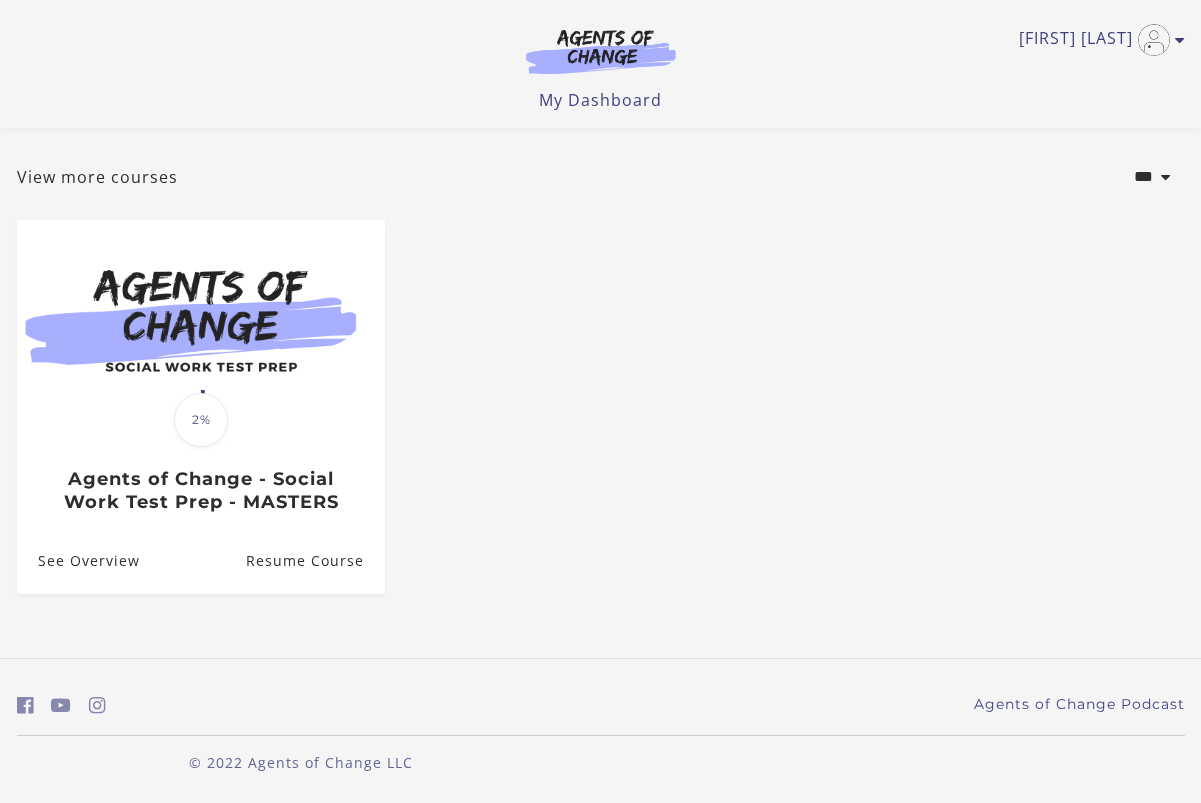 click on "Translation missing: en.liquid.partials.dashboard_course_card.progress_description: 2%
2%
Agents of Change - Social Work Test Prep - MASTERS
See Overview
Resume Course" at bounding box center (601, 423) 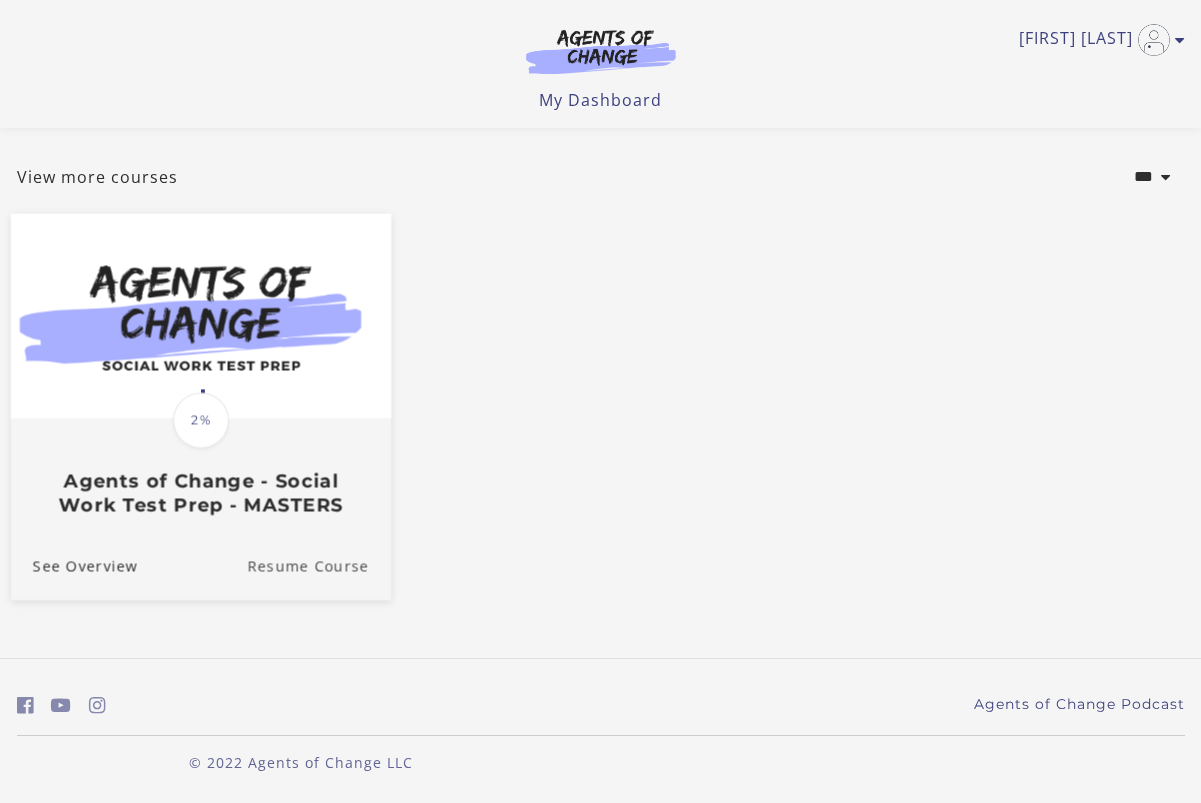 click on "Resume Course" at bounding box center [319, 566] 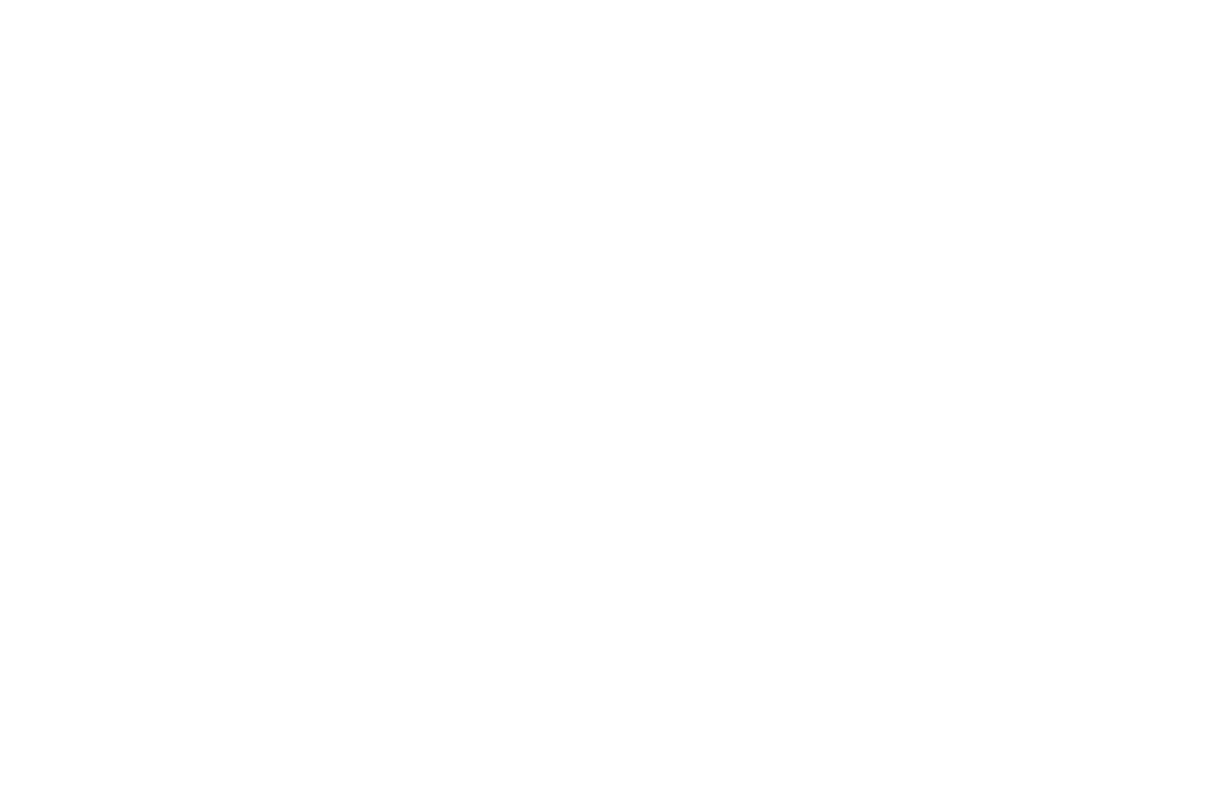 scroll, scrollTop: 0, scrollLeft: 0, axis: both 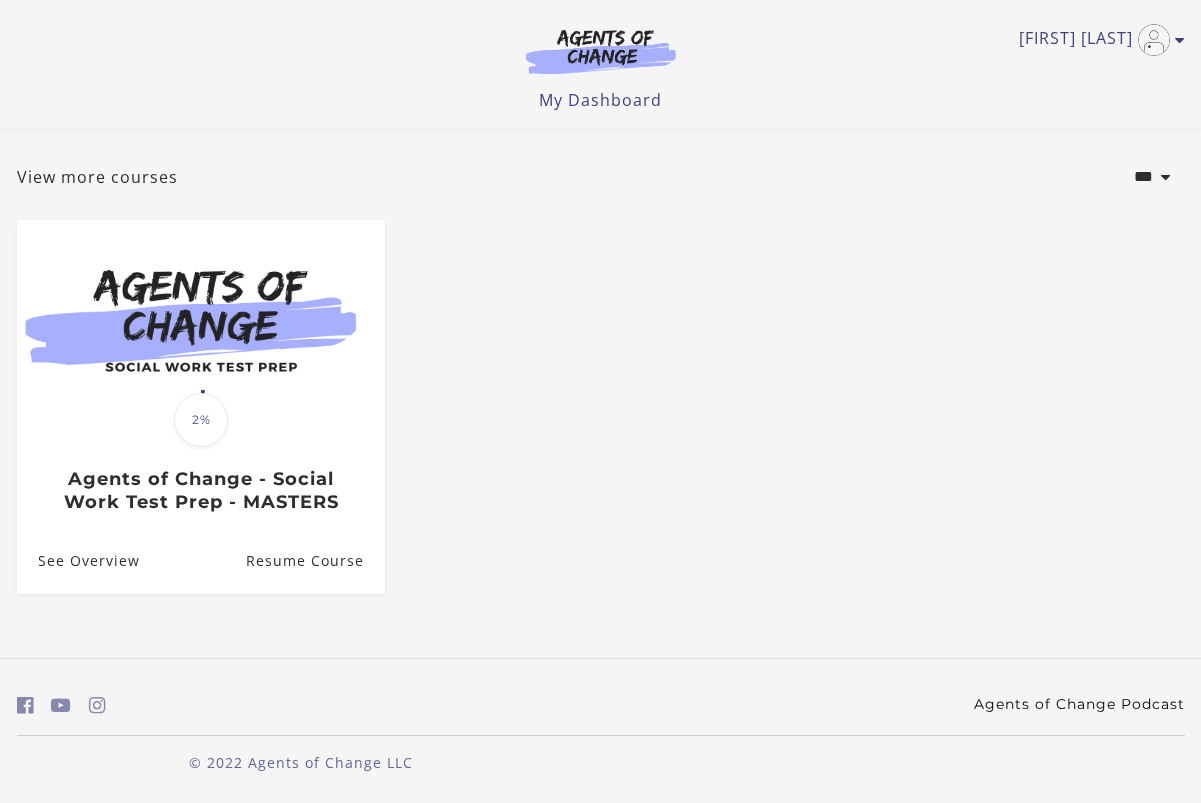 click on "Agents of Change Podcast" at bounding box center (1079, 704) 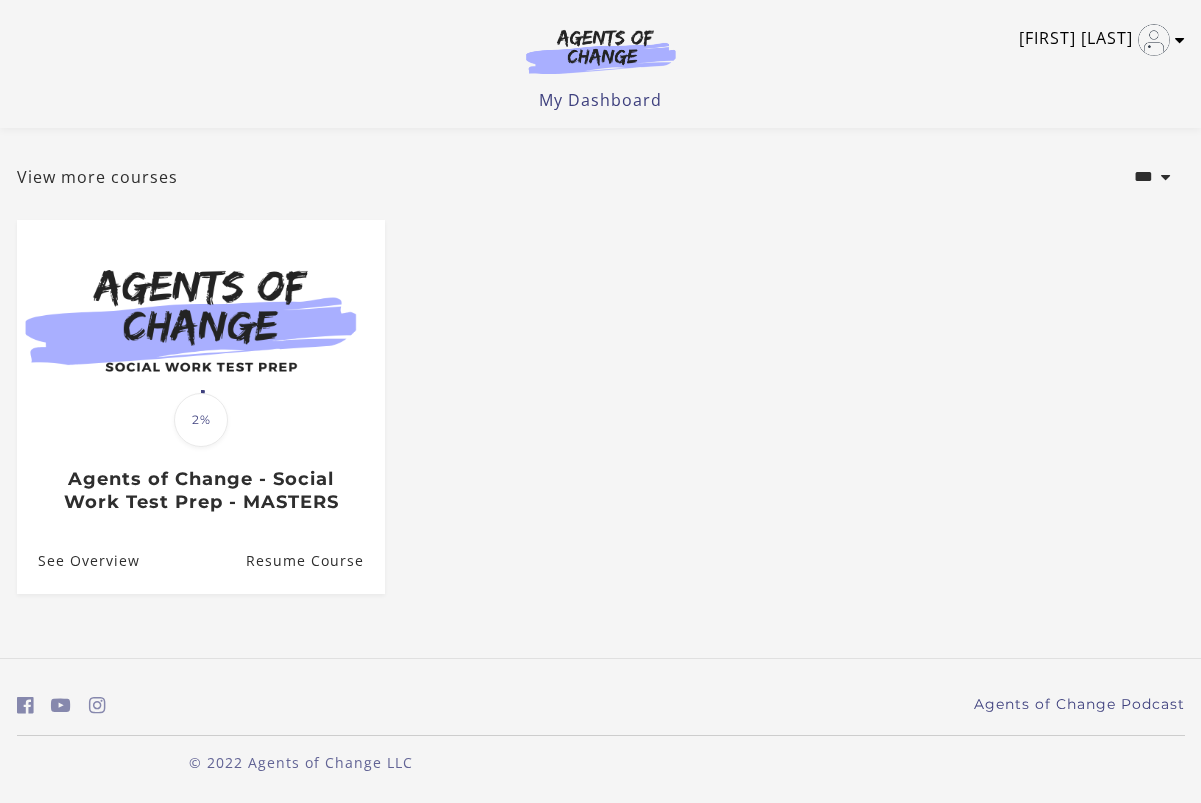 click at bounding box center (1180, 40) 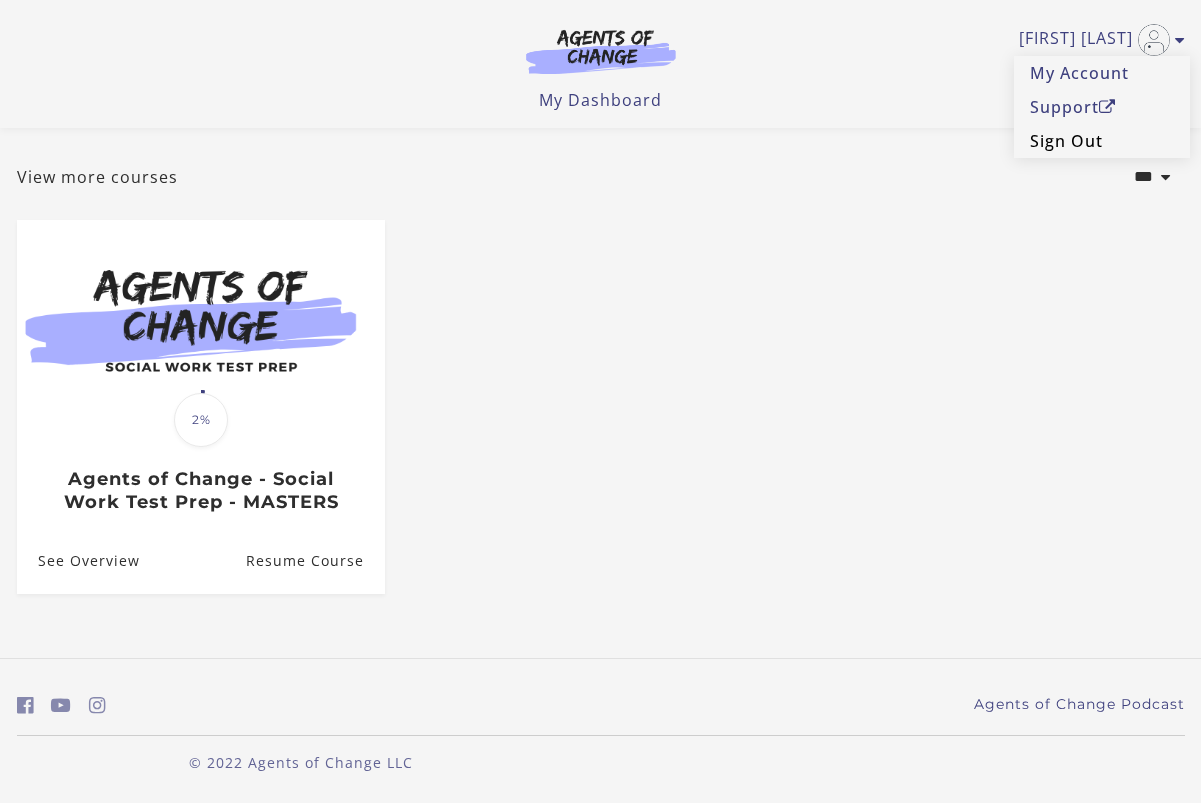 click on "Sign Out" at bounding box center [1102, 141] 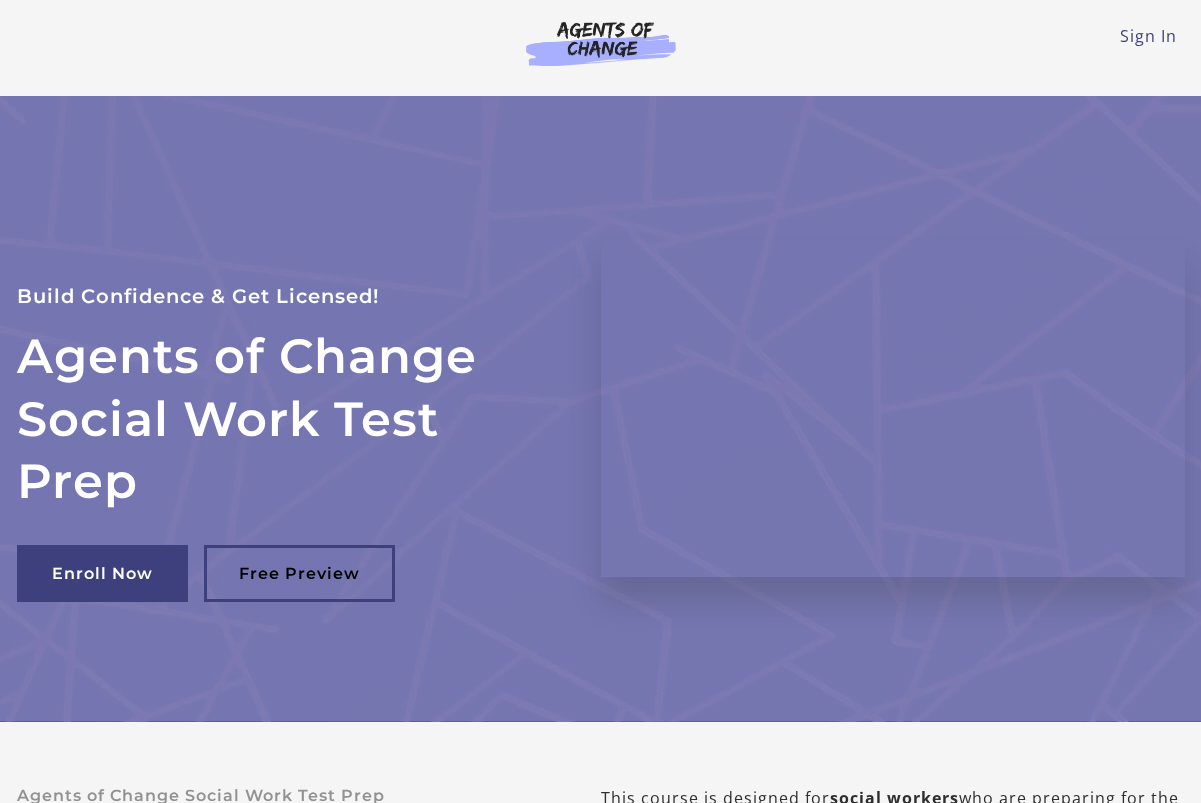 scroll, scrollTop: 0, scrollLeft: 0, axis: both 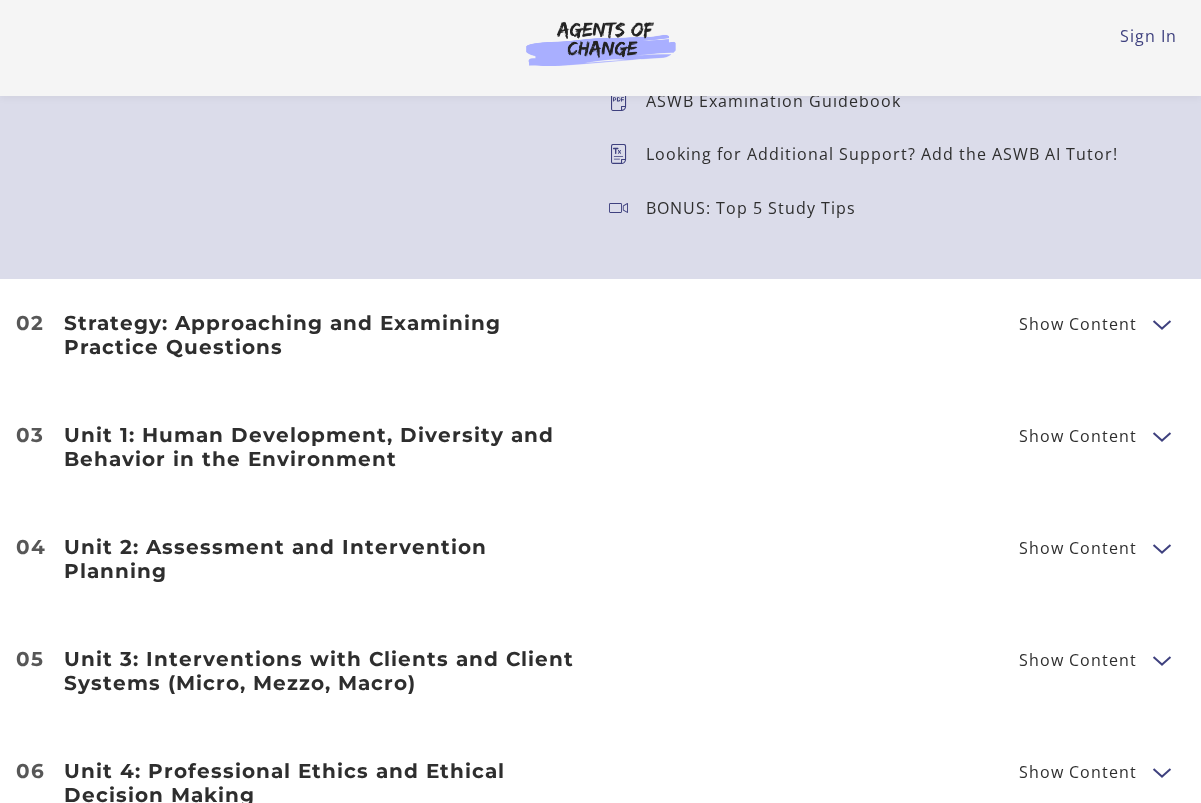 click on "Show Content" at bounding box center (1078, 436) 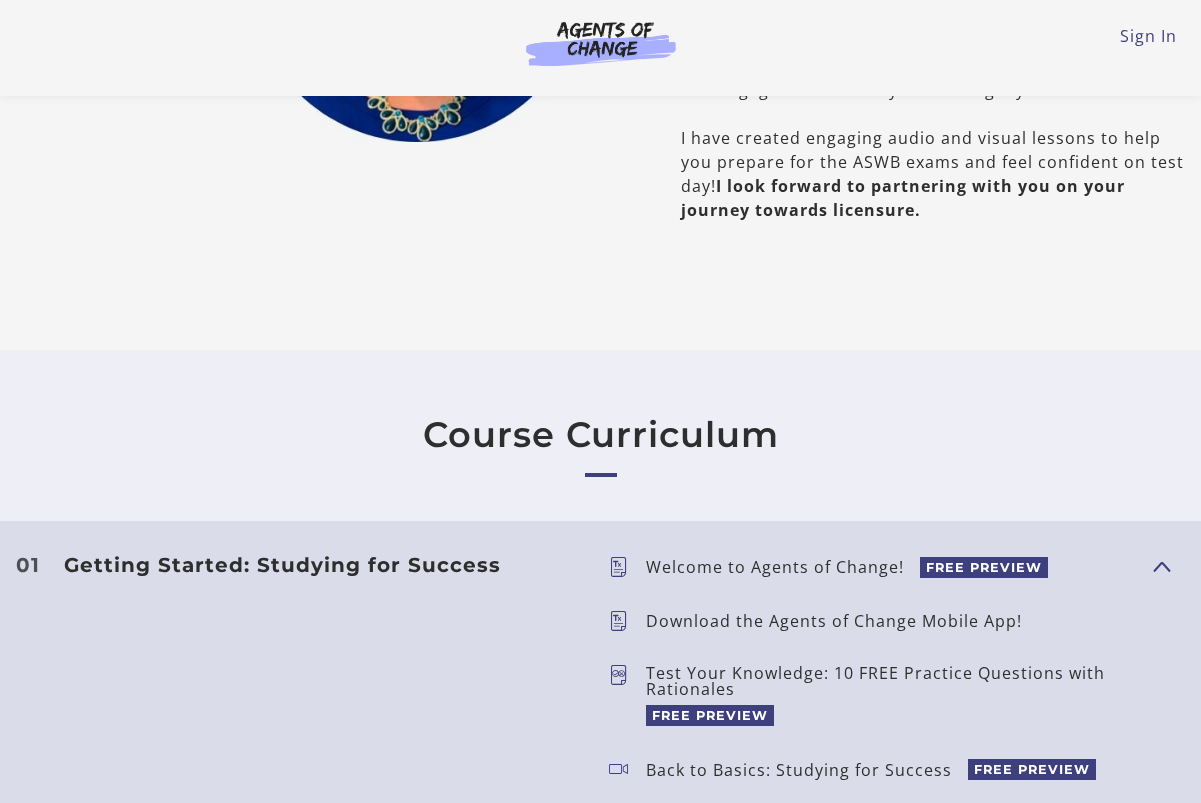 scroll, scrollTop: 1100, scrollLeft: 0, axis: vertical 